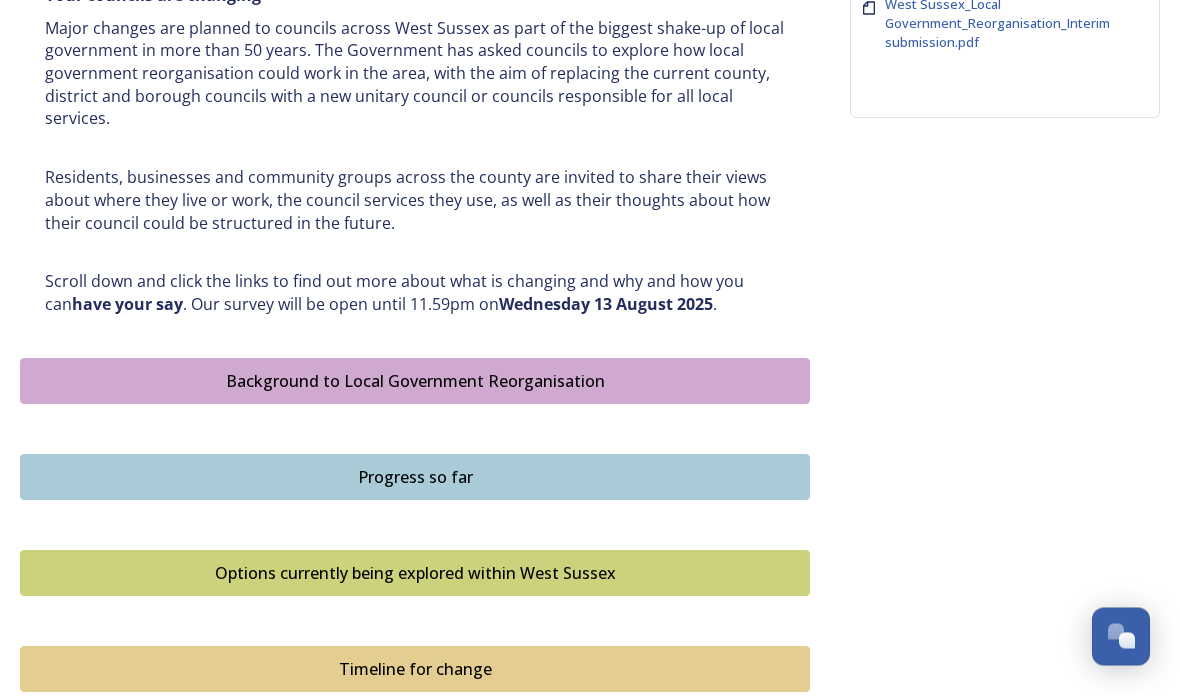 scroll, scrollTop: 874, scrollLeft: 0, axis: vertical 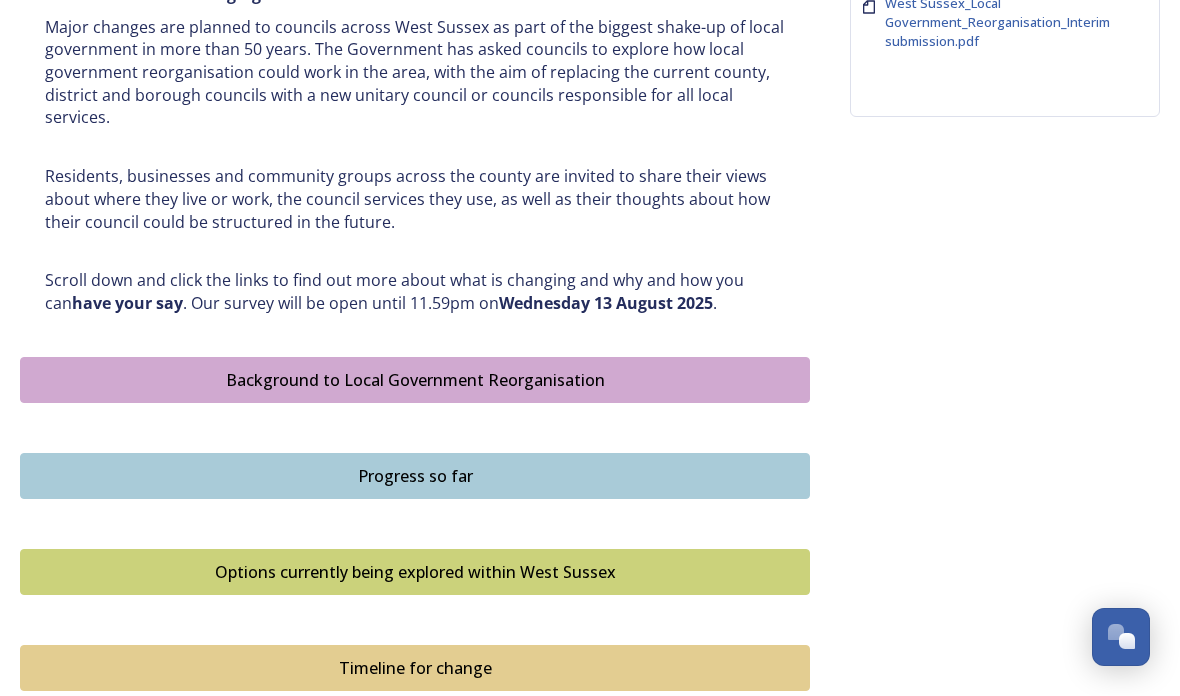 click on "Options currently being explored within West Sussex" at bounding box center [415, 572] 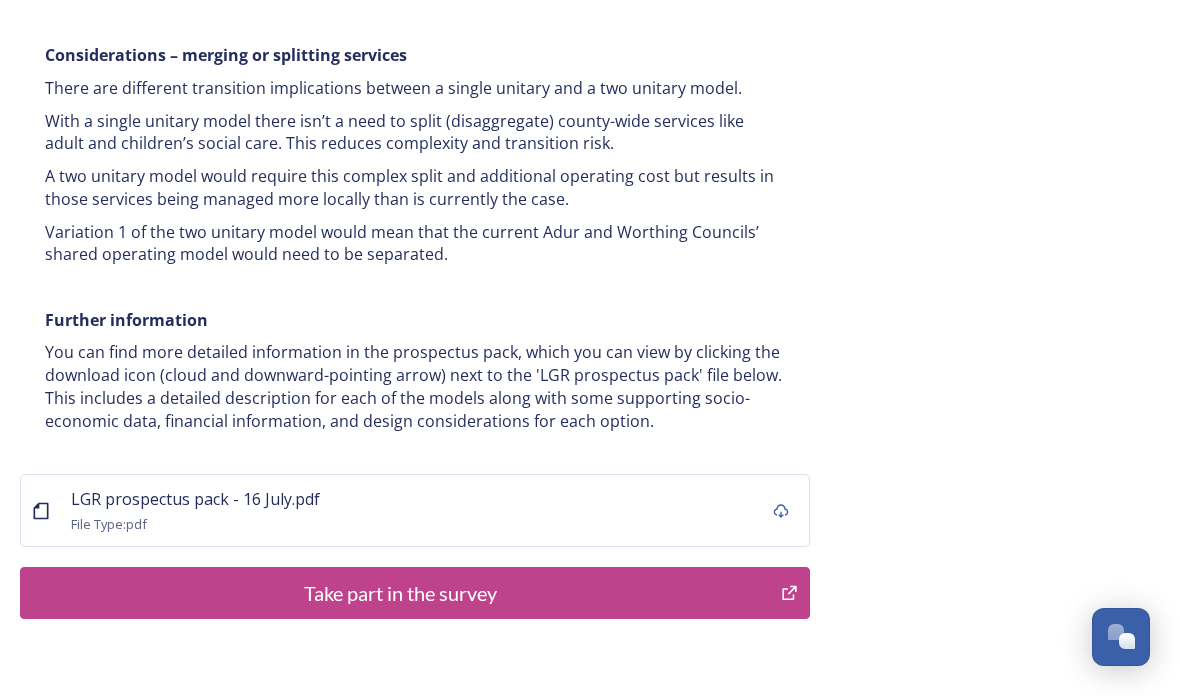 scroll, scrollTop: 3951, scrollLeft: 0, axis: vertical 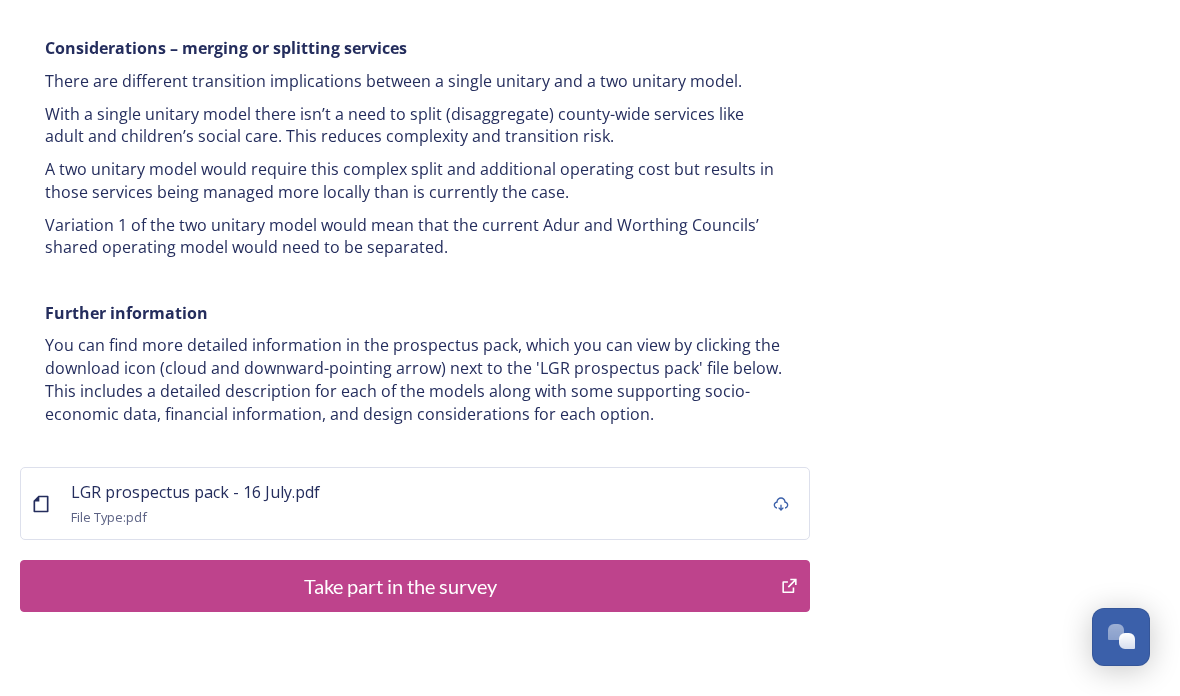 click on "Take part in the survey" at bounding box center [400, 586] 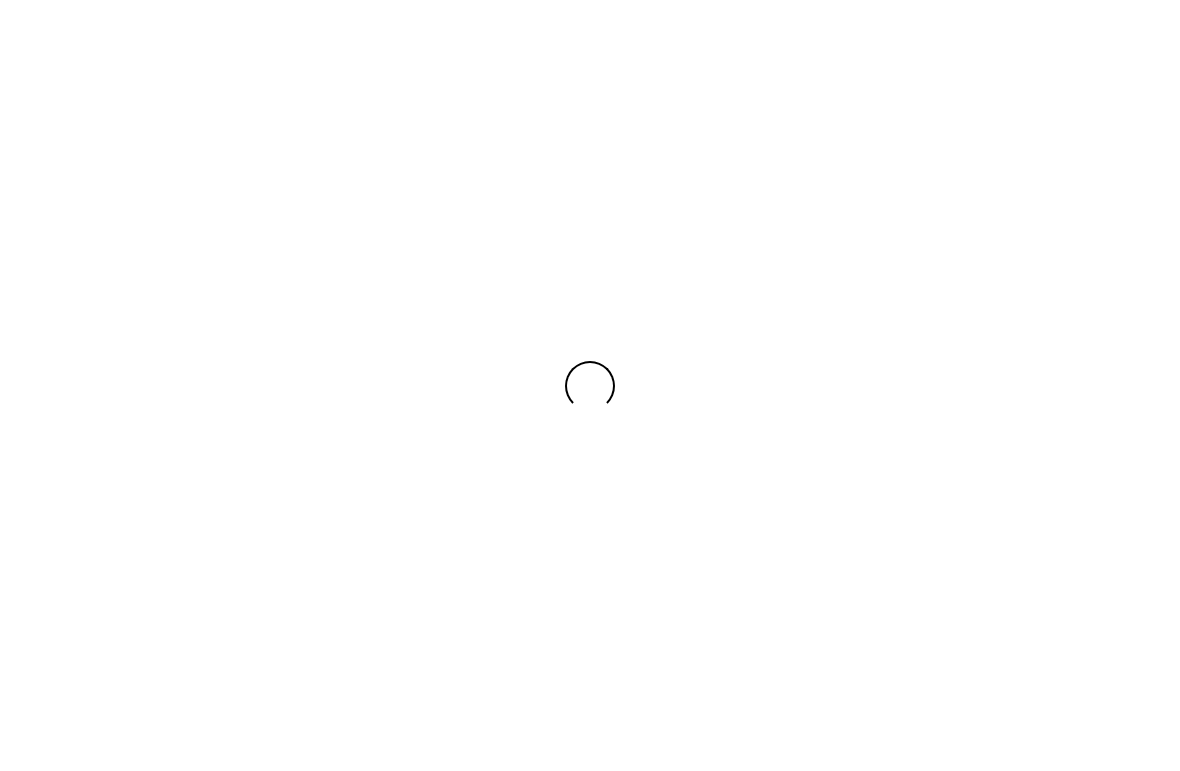 scroll, scrollTop: 0, scrollLeft: 0, axis: both 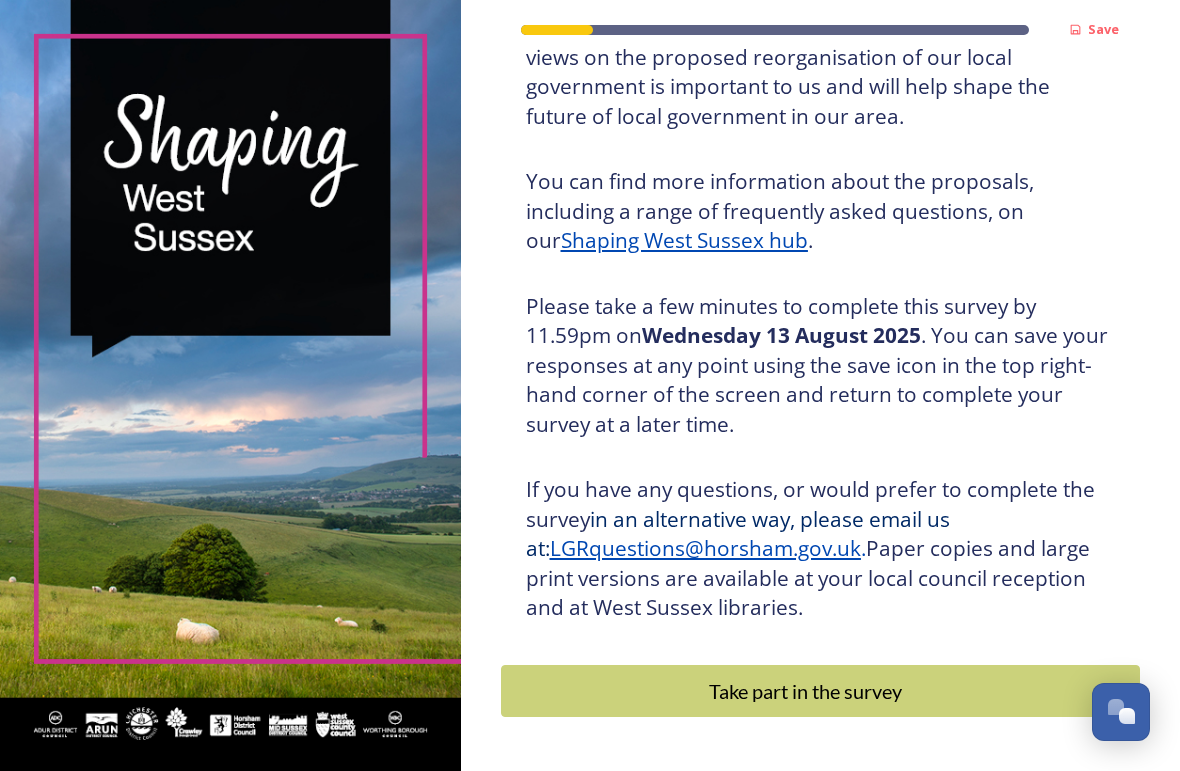click on "Take part in the survey" at bounding box center [806, 691] 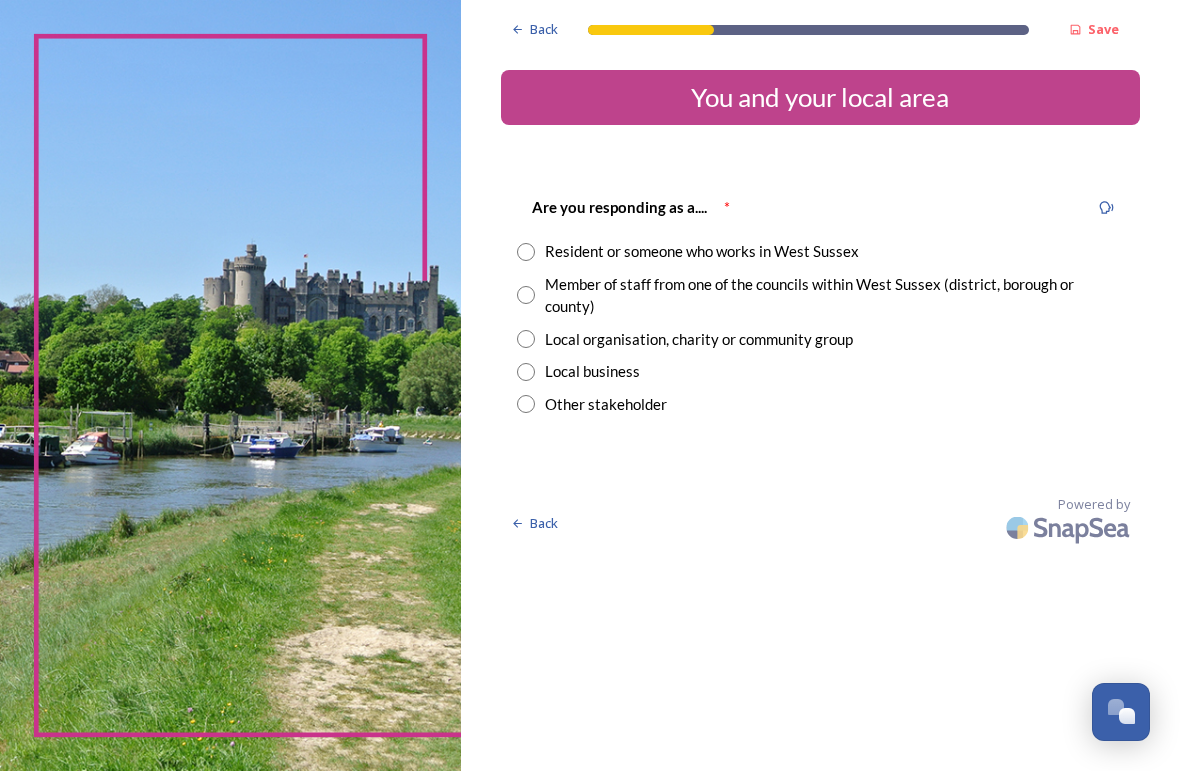 click at bounding box center (526, 252) 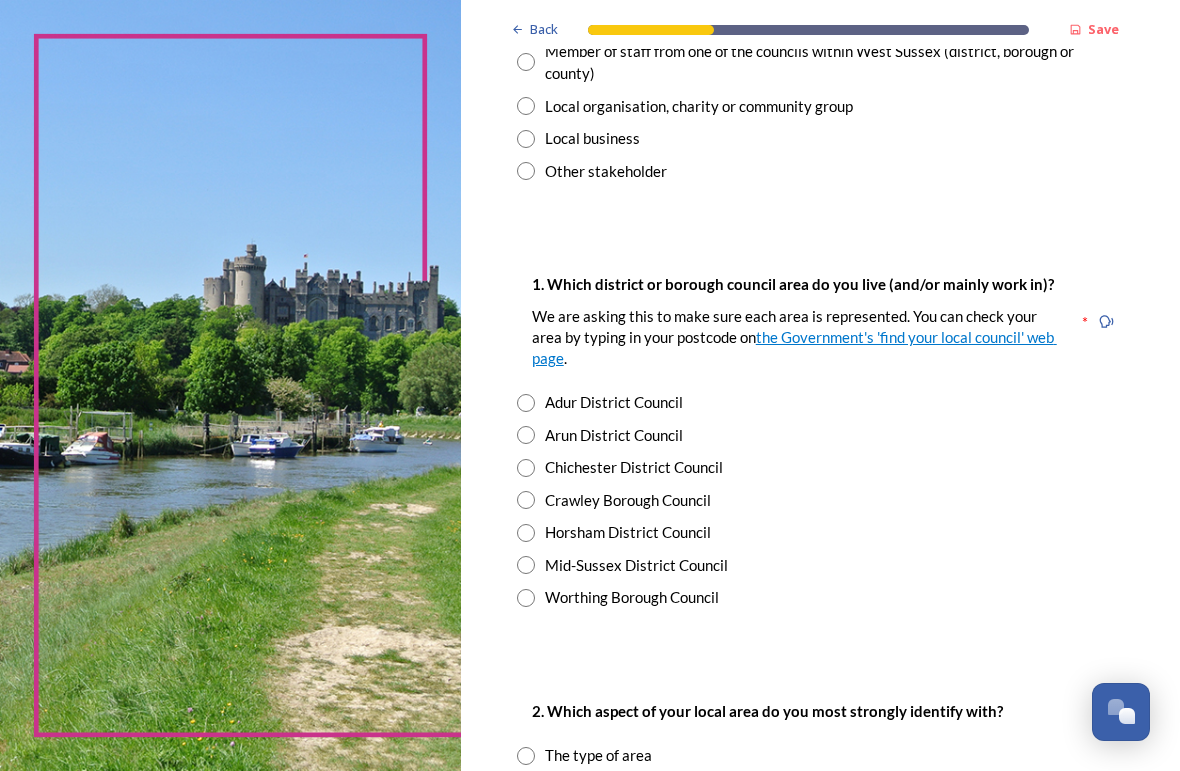 scroll, scrollTop: 233, scrollLeft: 0, axis: vertical 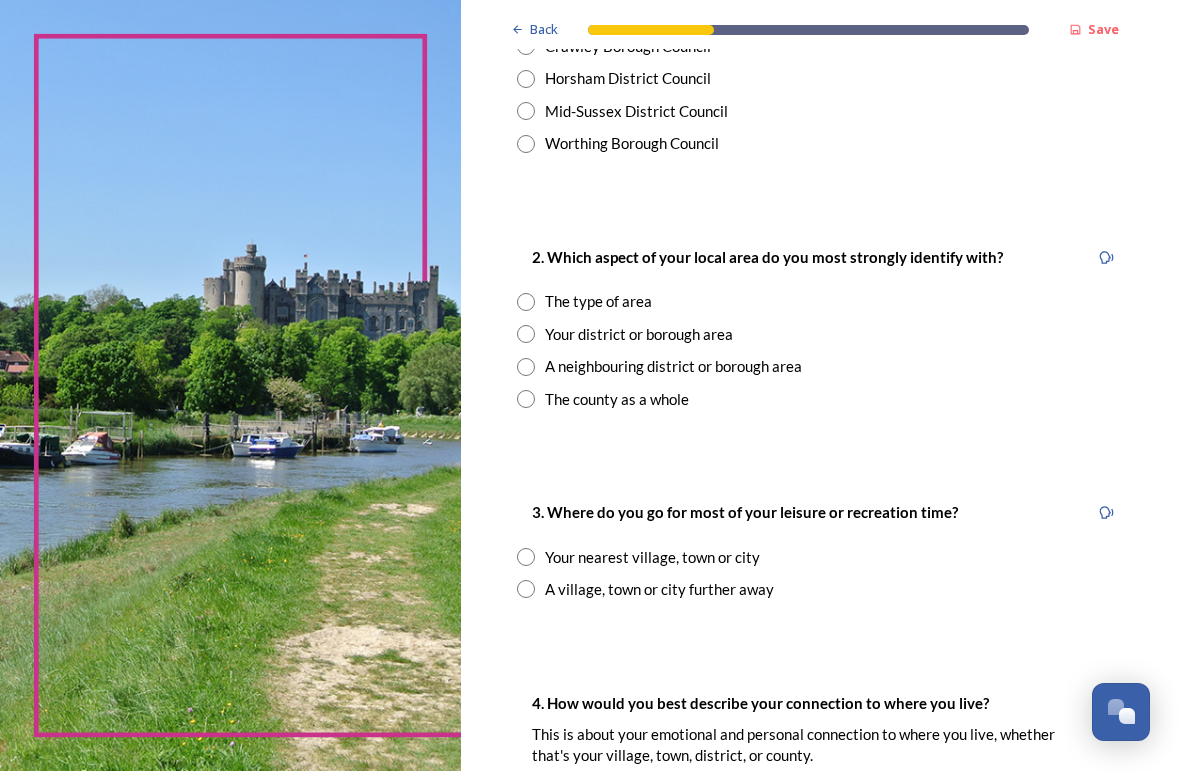 click at bounding box center (526, 334) 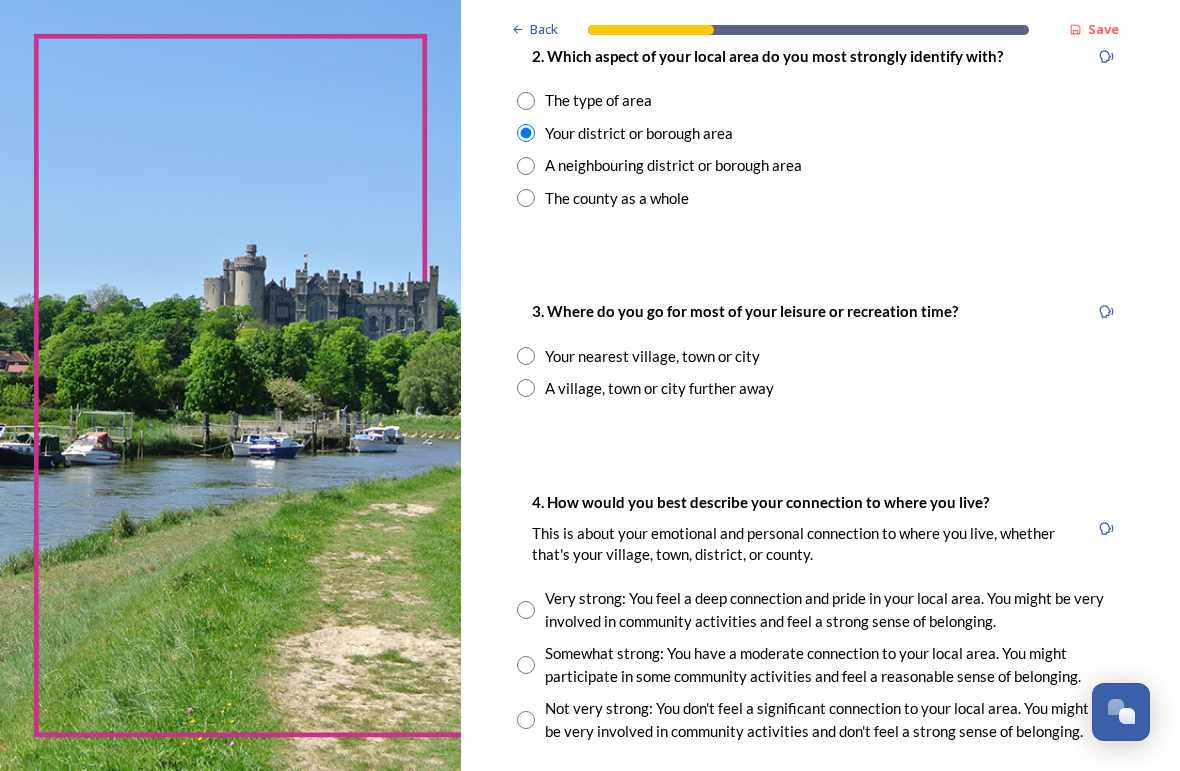 scroll, scrollTop: 888, scrollLeft: 0, axis: vertical 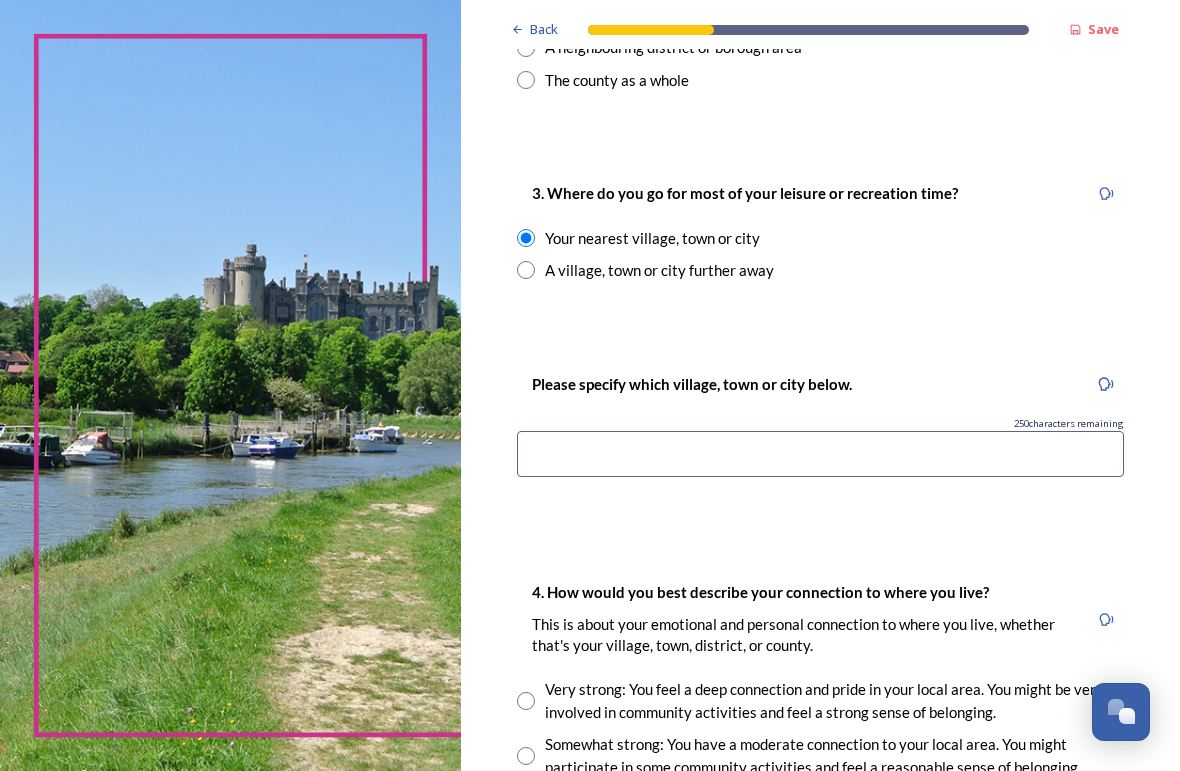 click at bounding box center [820, 454] 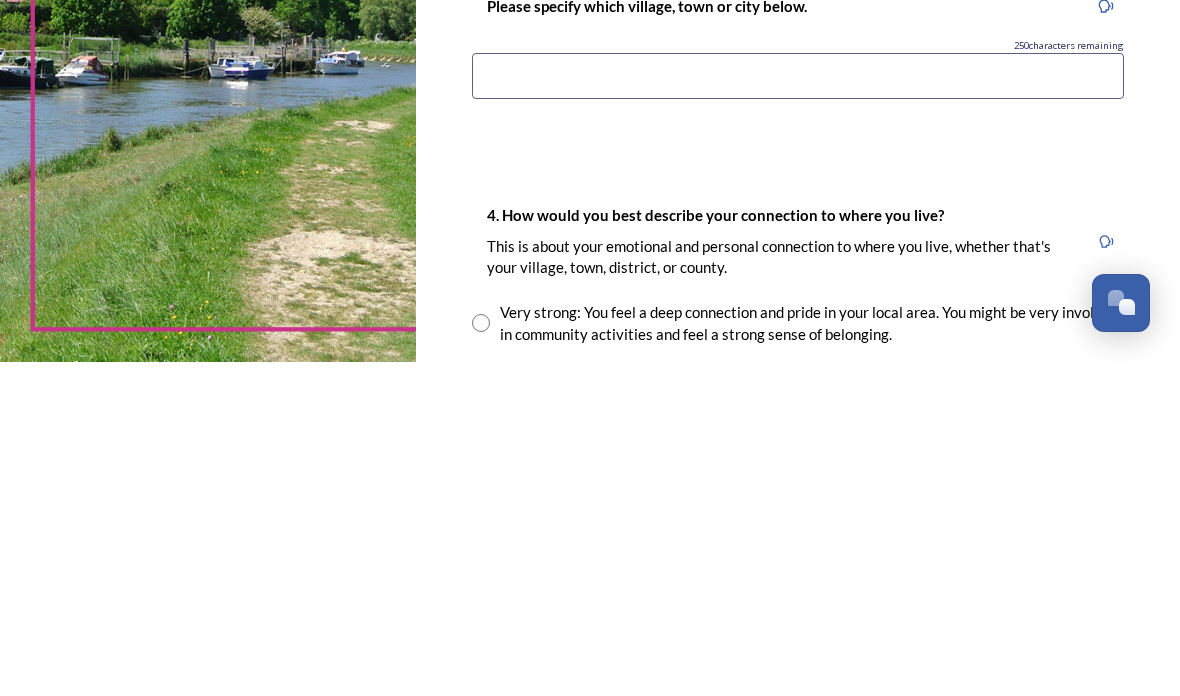scroll, scrollTop: 1006, scrollLeft: 0, axis: vertical 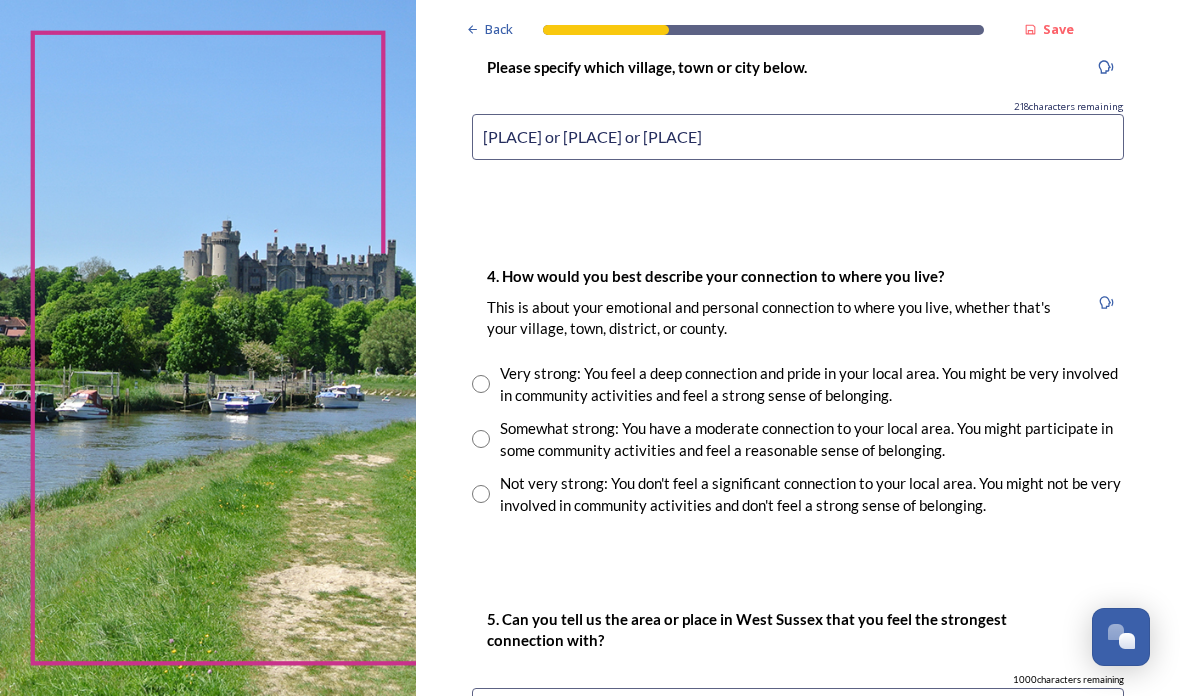 type on "[PLACE] or [PLACE] or [PLACE]" 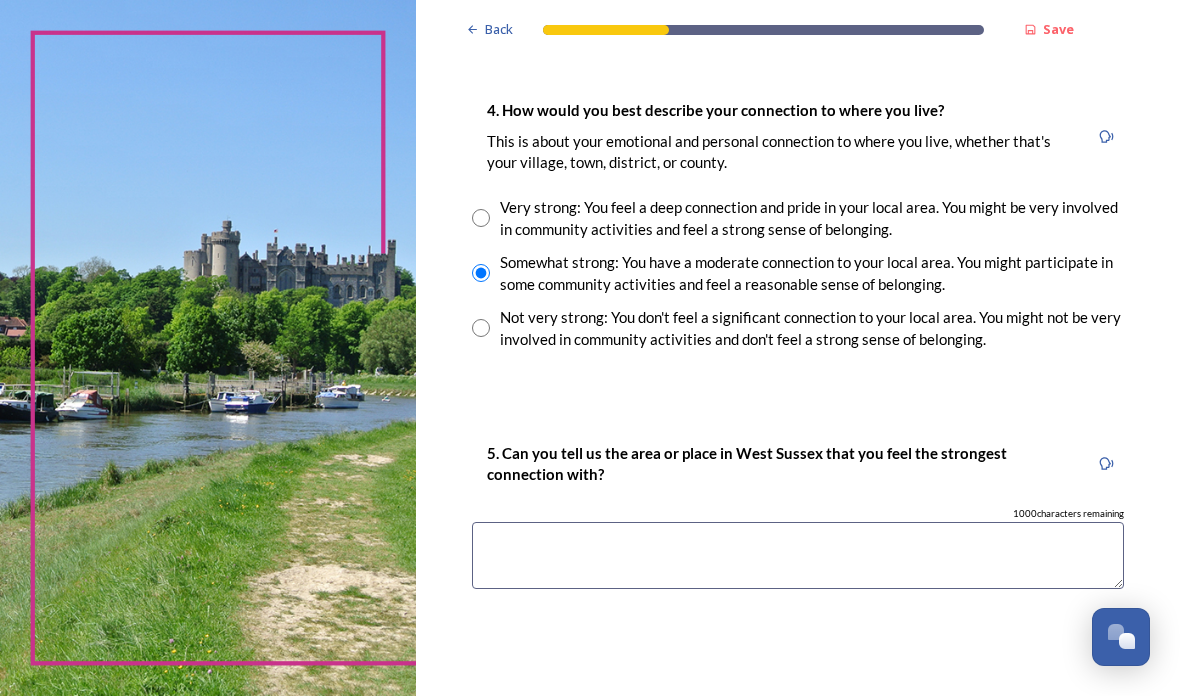 scroll, scrollTop: 1446, scrollLeft: 0, axis: vertical 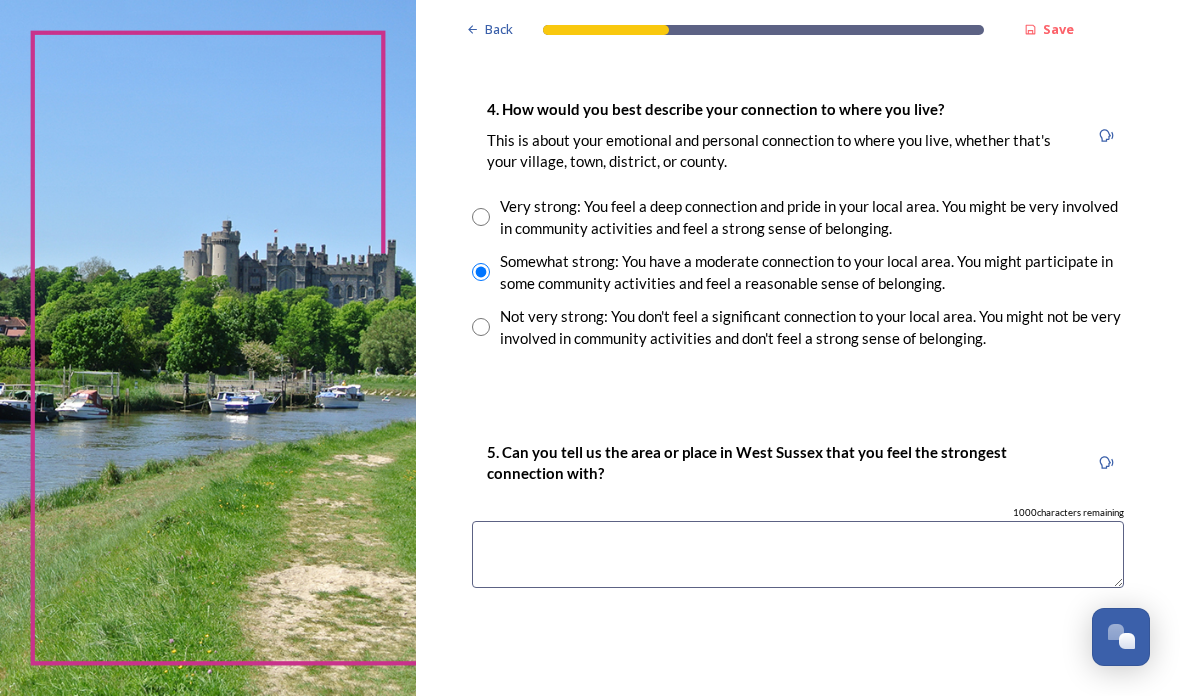 click at bounding box center [798, 554] 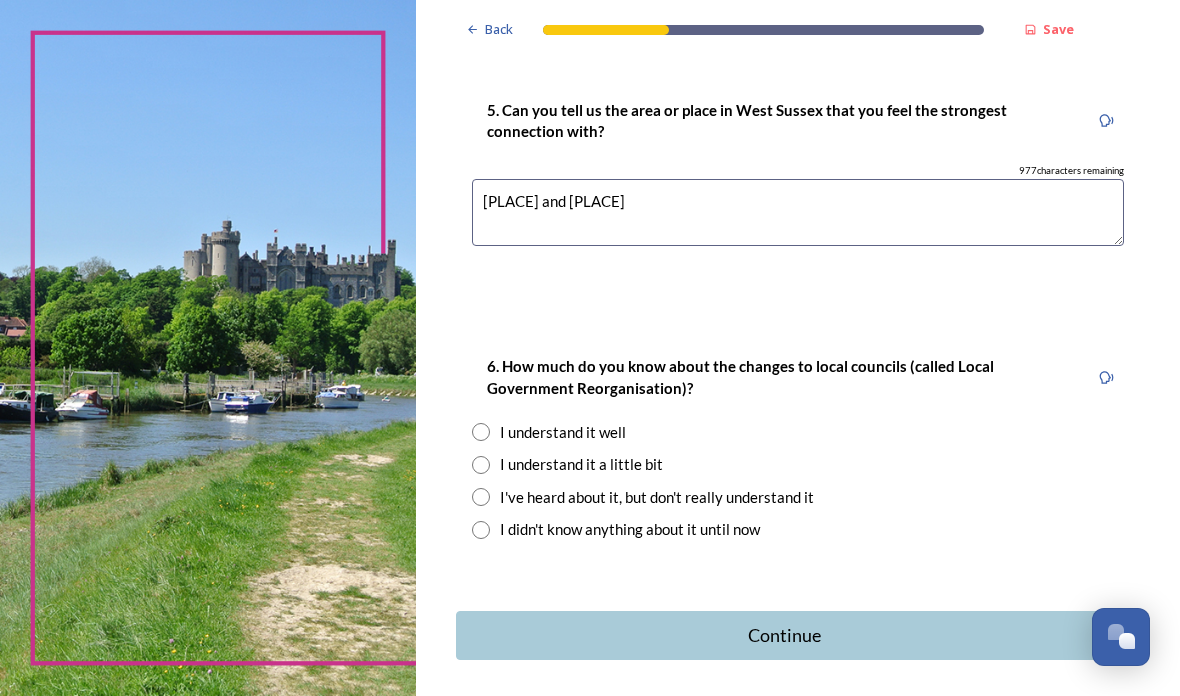 scroll, scrollTop: 1789, scrollLeft: 0, axis: vertical 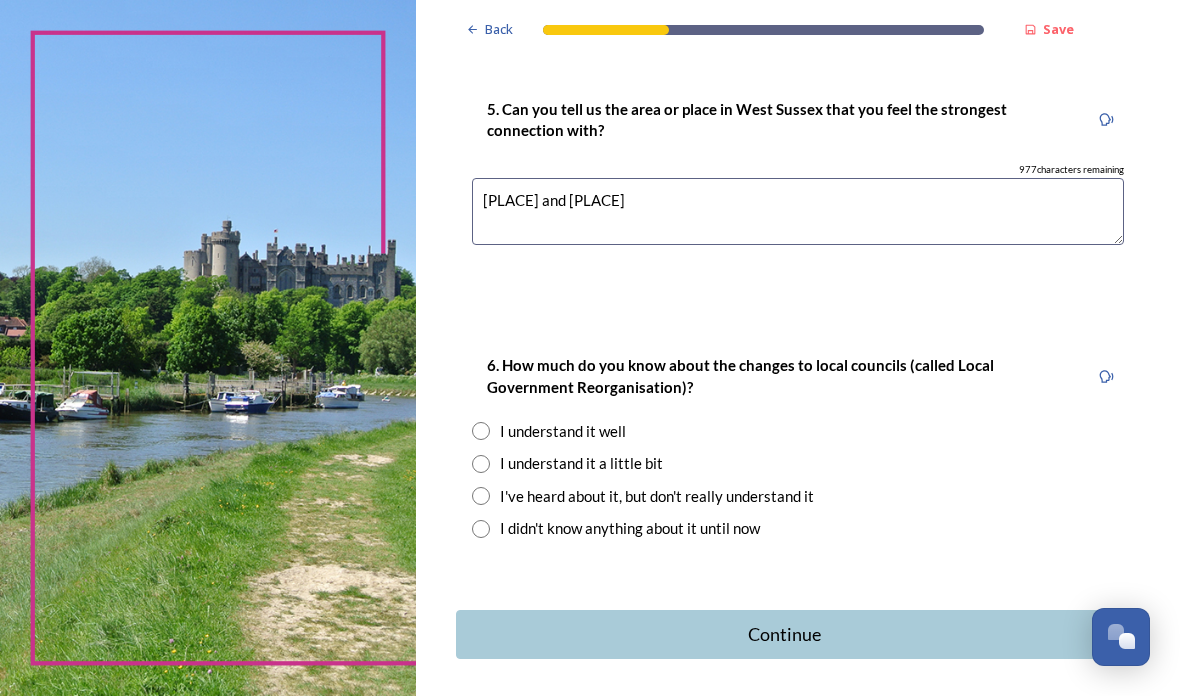 type on "[PLACE] and [PLACE]" 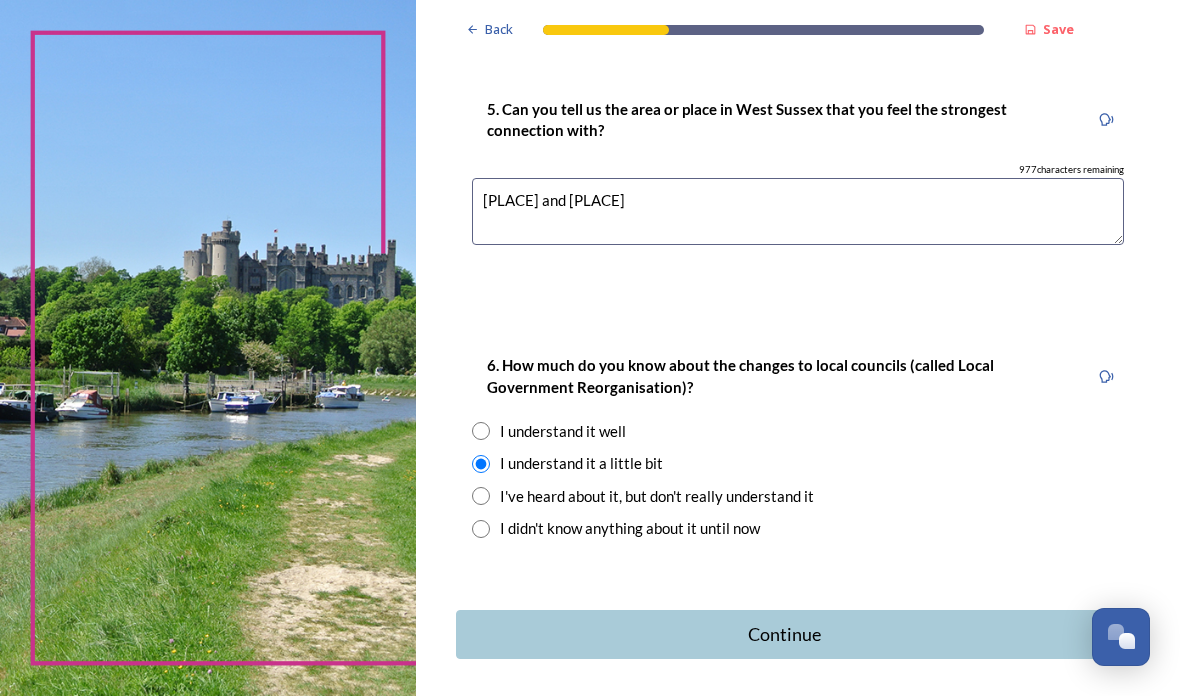 click on "Continue" at bounding box center (784, 634) 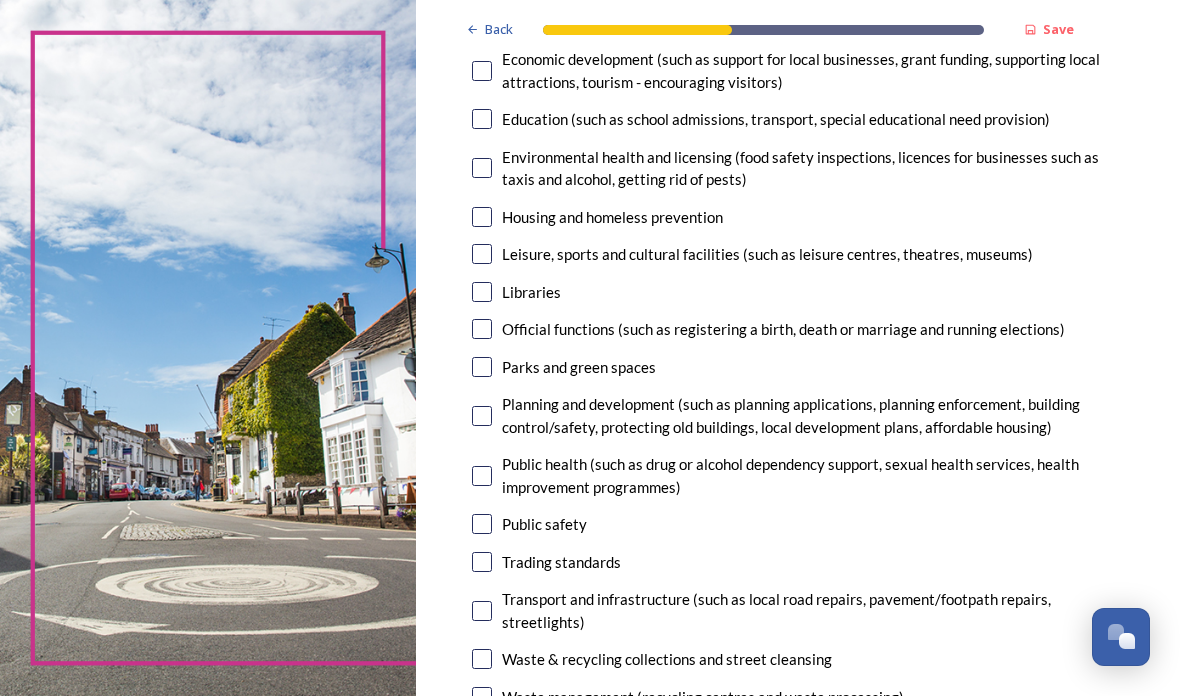 scroll, scrollTop: 490, scrollLeft: 0, axis: vertical 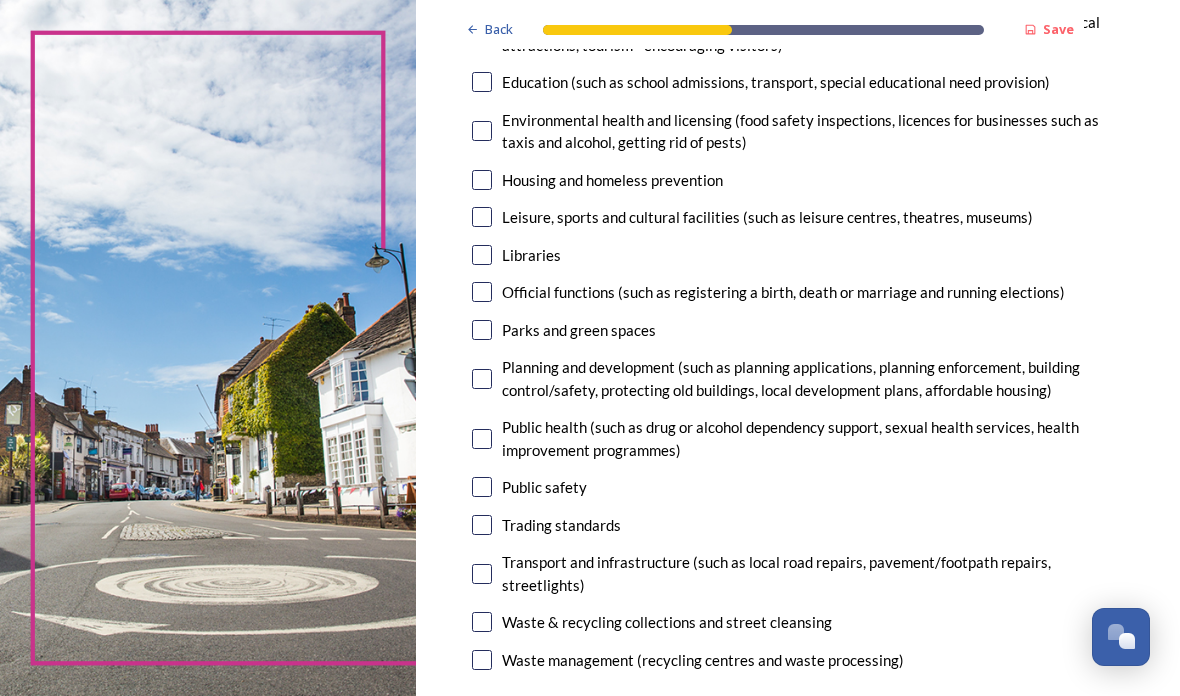 click at bounding box center (482, 660) 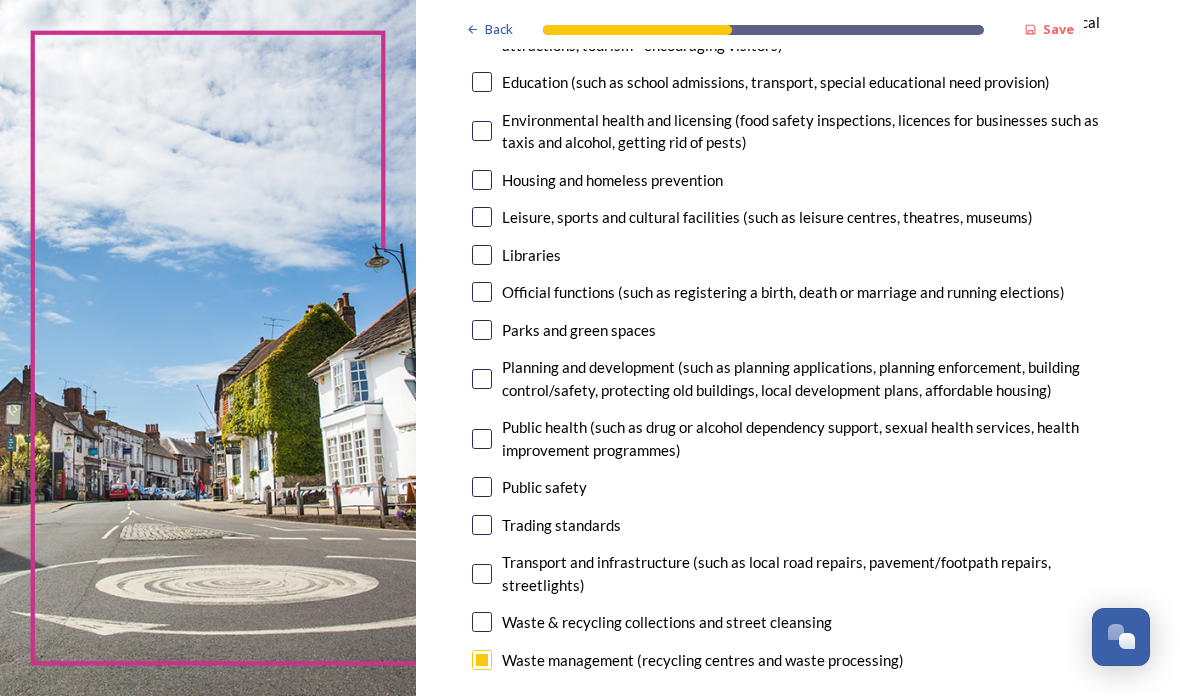 click at bounding box center [482, 622] 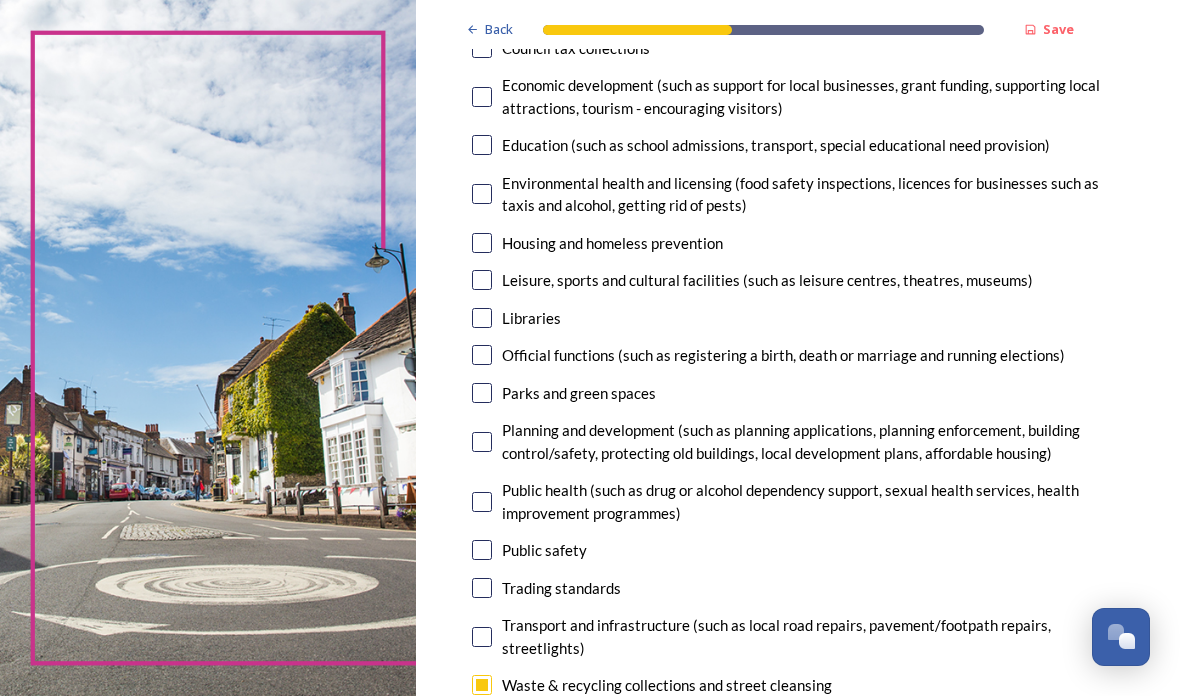 scroll, scrollTop: 423, scrollLeft: 0, axis: vertical 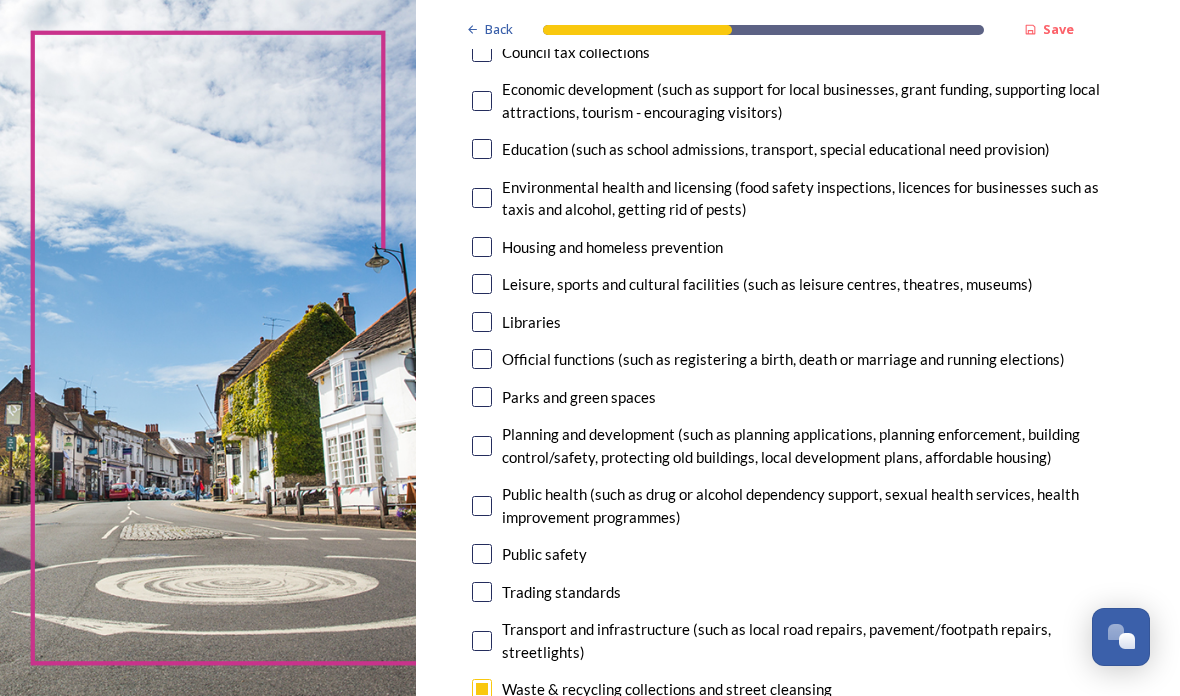 click at bounding box center (482, 641) 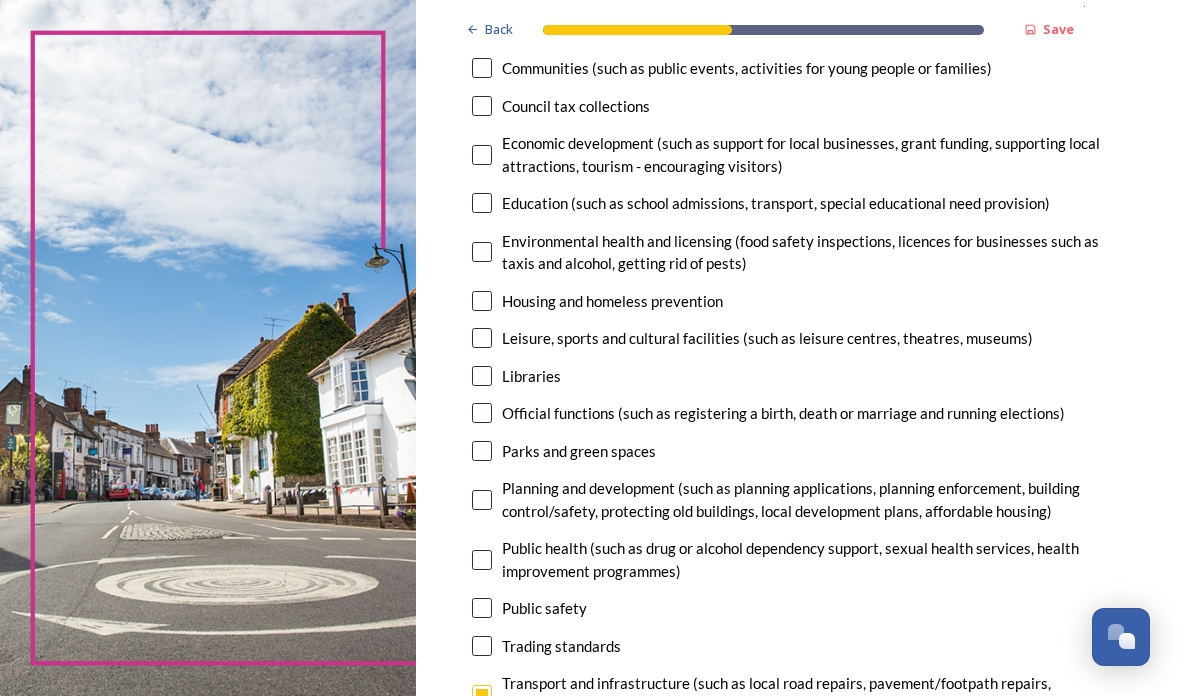scroll, scrollTop: 355, scrollLeft: 0, axis: vertical 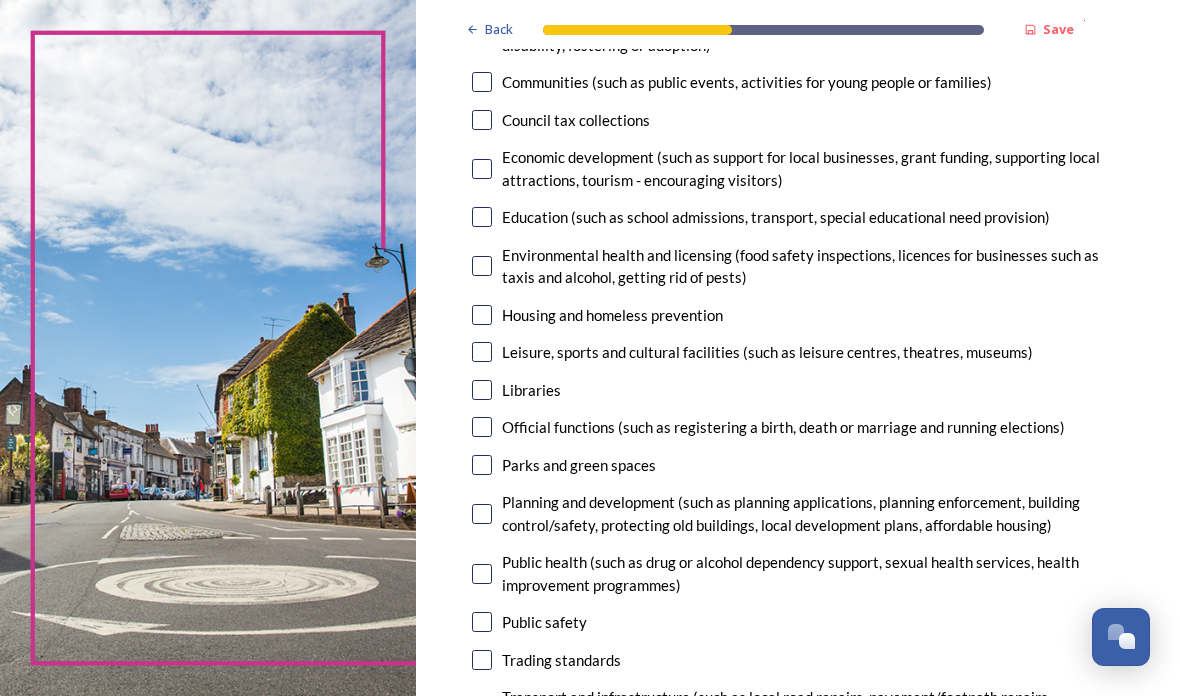 click at bounding box center [482, 465] 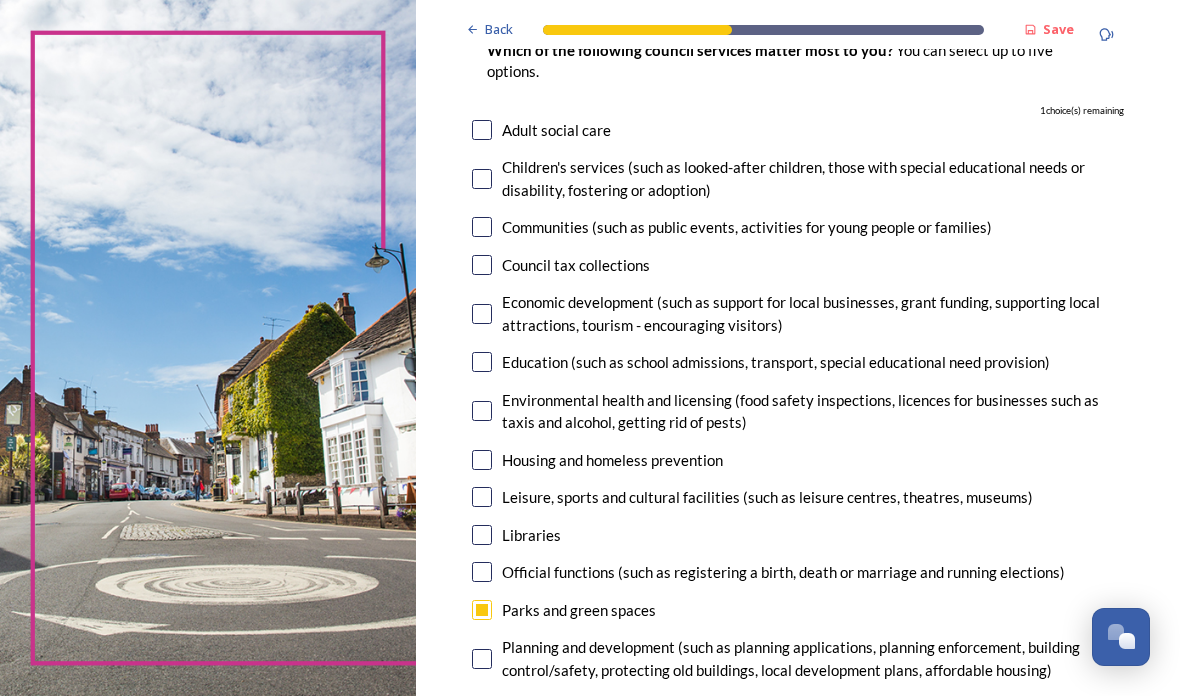 scroll, scrollTop: 212, scrollLeft: 0, axis: vertical 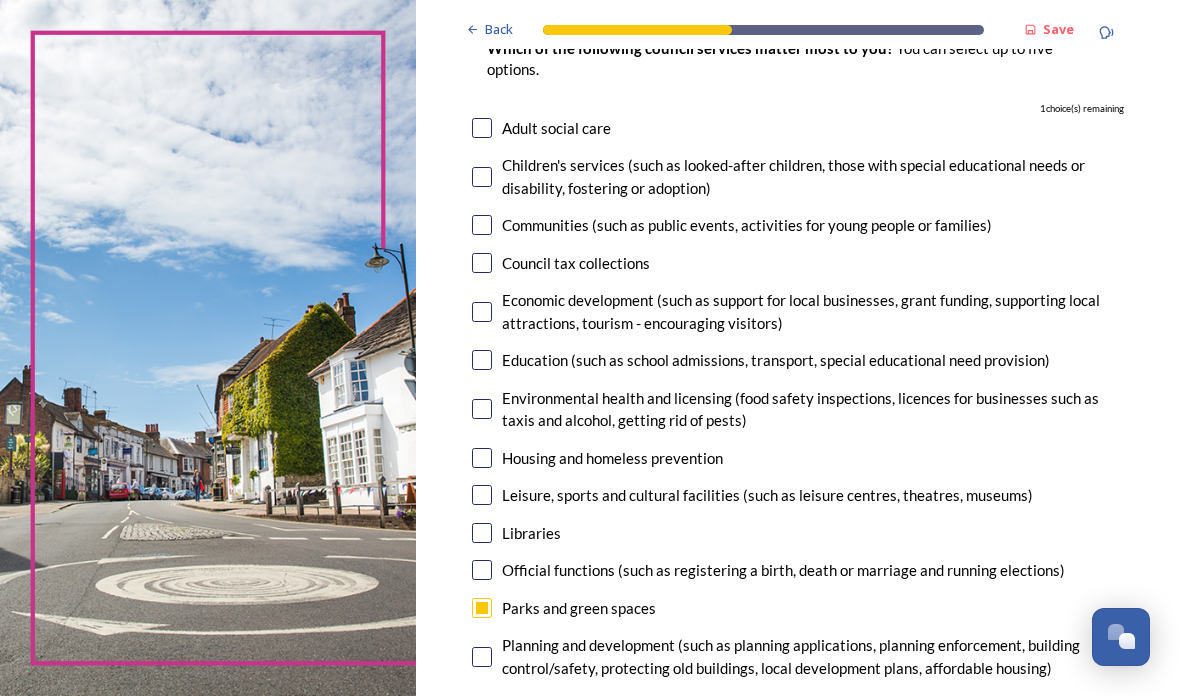click at bounding box center (482, 533) 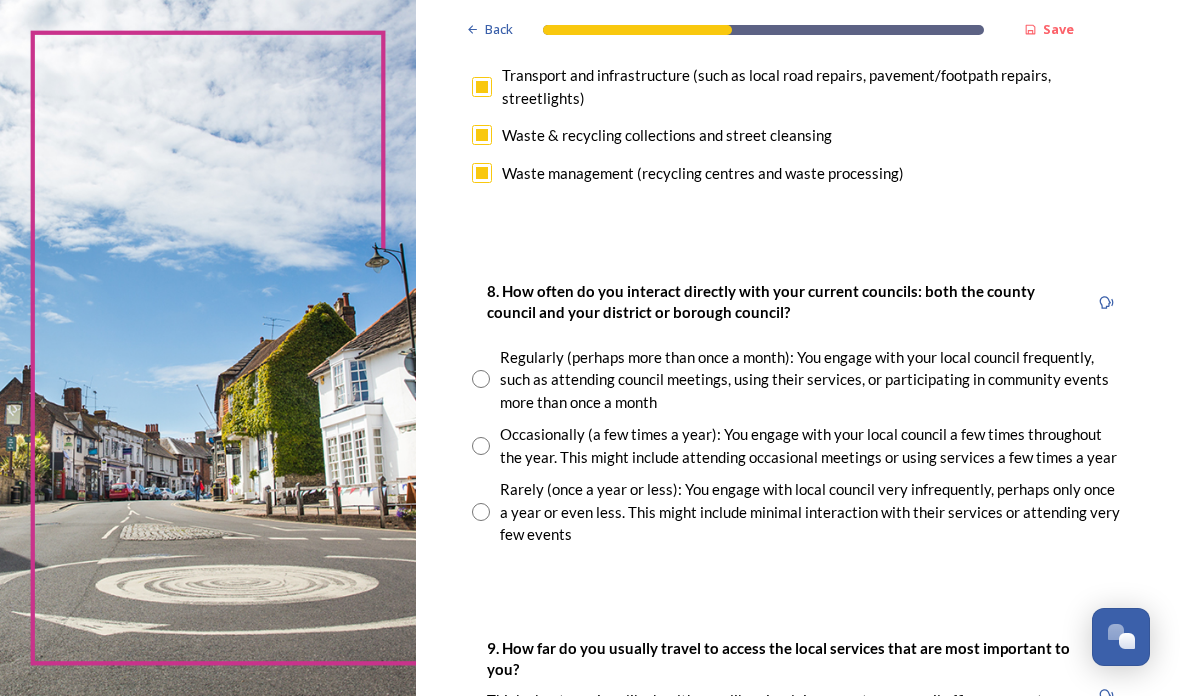 scroll, scrollTop: 978, scrollLeft: 0, axis: vertical 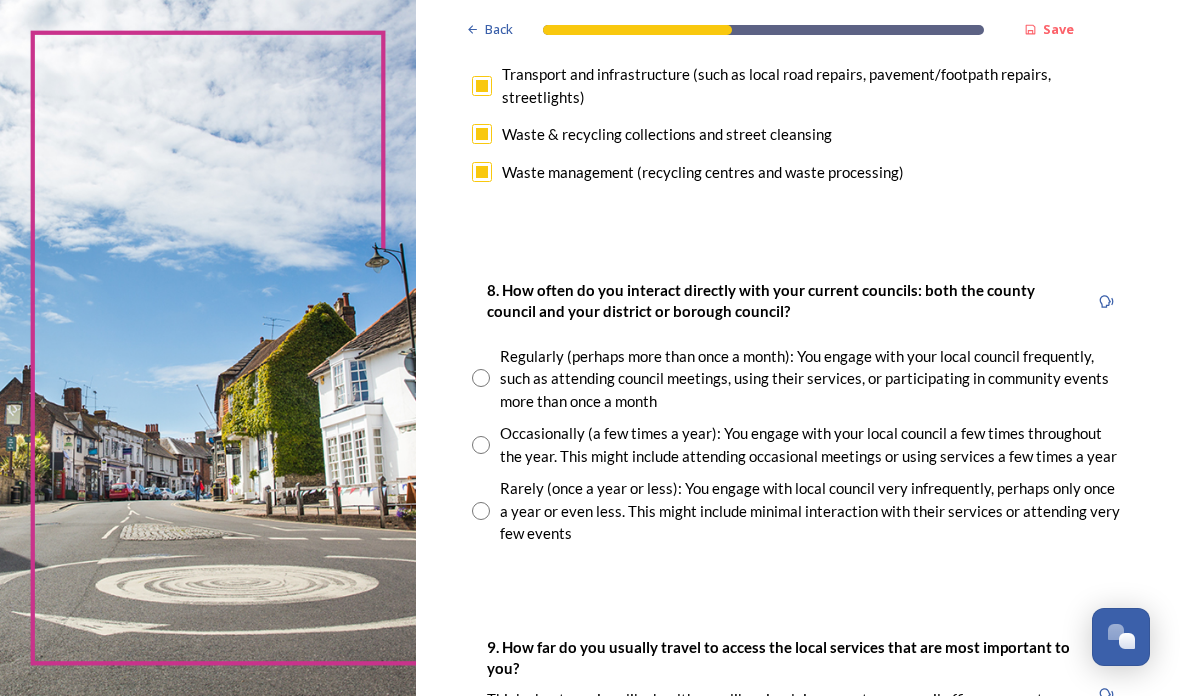 click on "Occasionally (a few times a year): You engage with your local council a few times throughout the year. This might include attending occasional meetings or using services a few times a year" at bounding box center (812, 444) 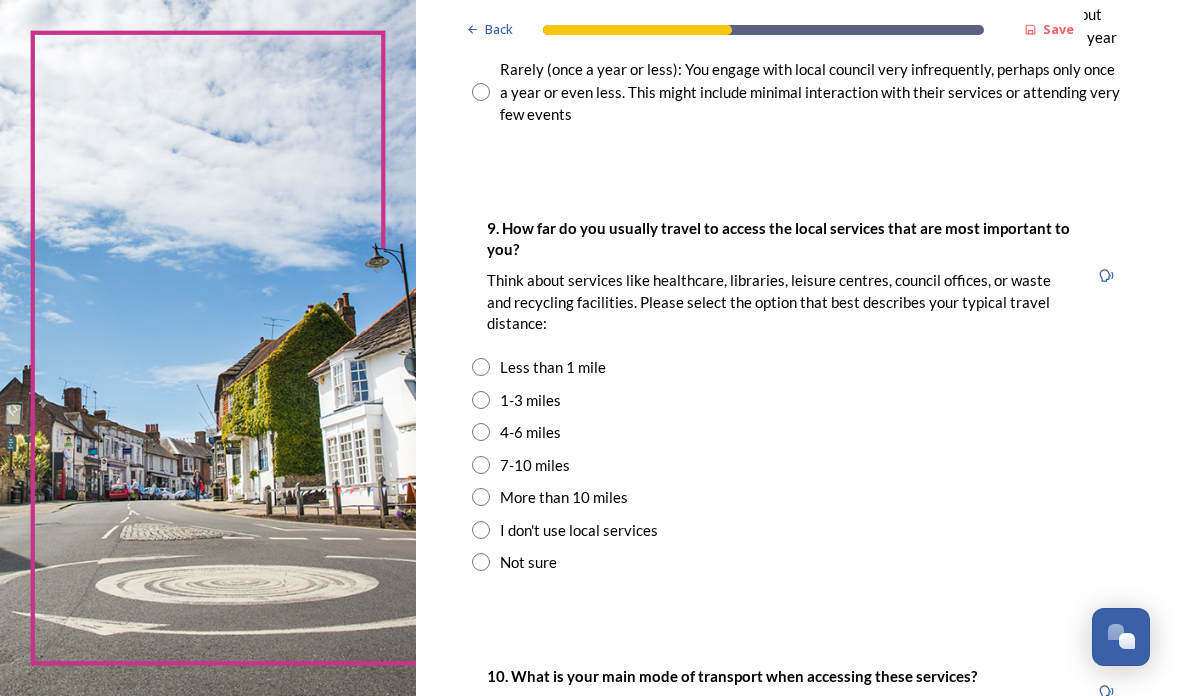 scroll, scrollTop: 1397, scrollLeft: 0, axis: vertical 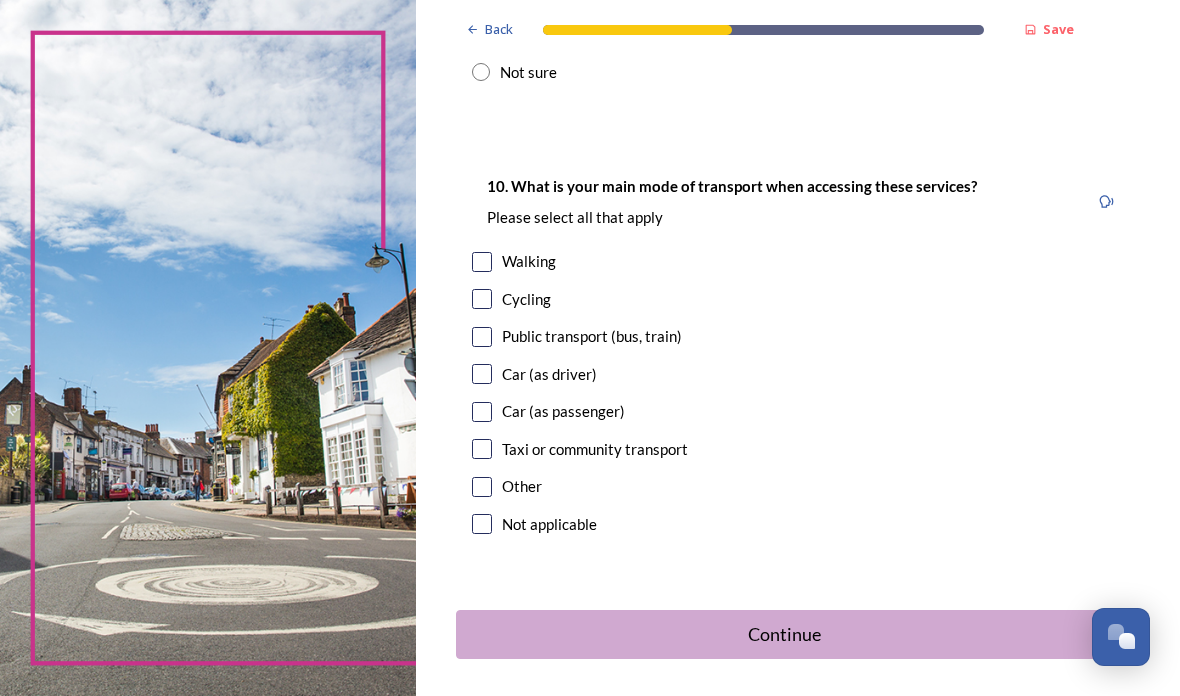 click at bounding box center [482, 262] 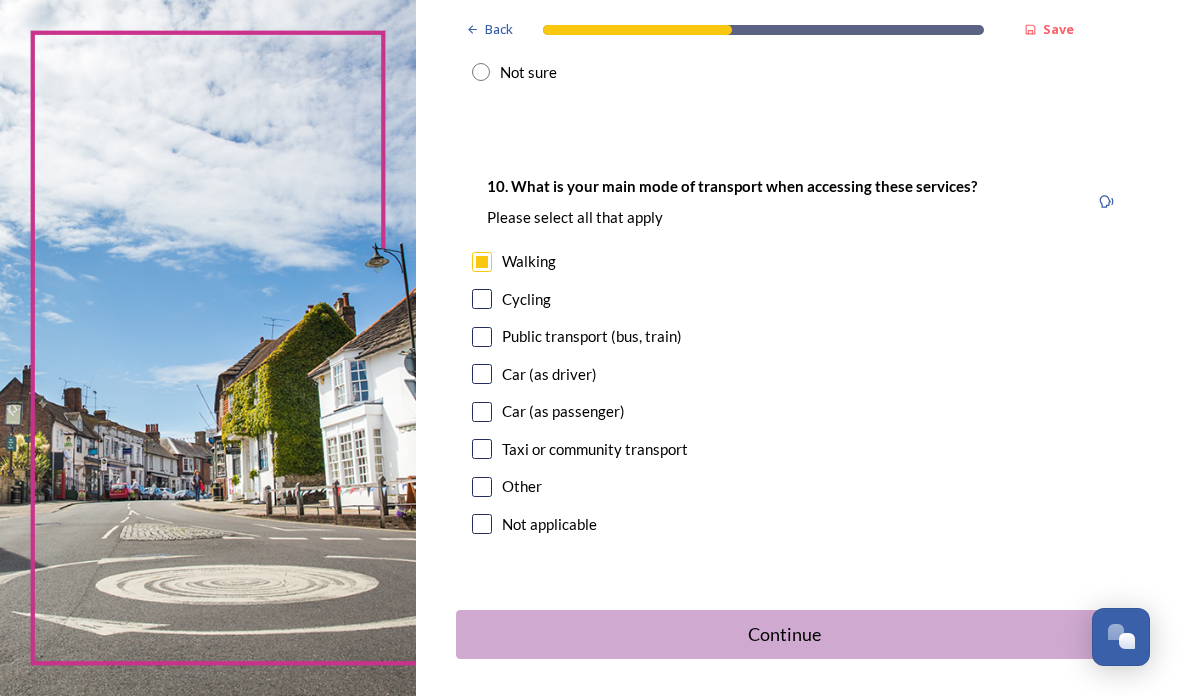 click at bounding box center [482, 337] 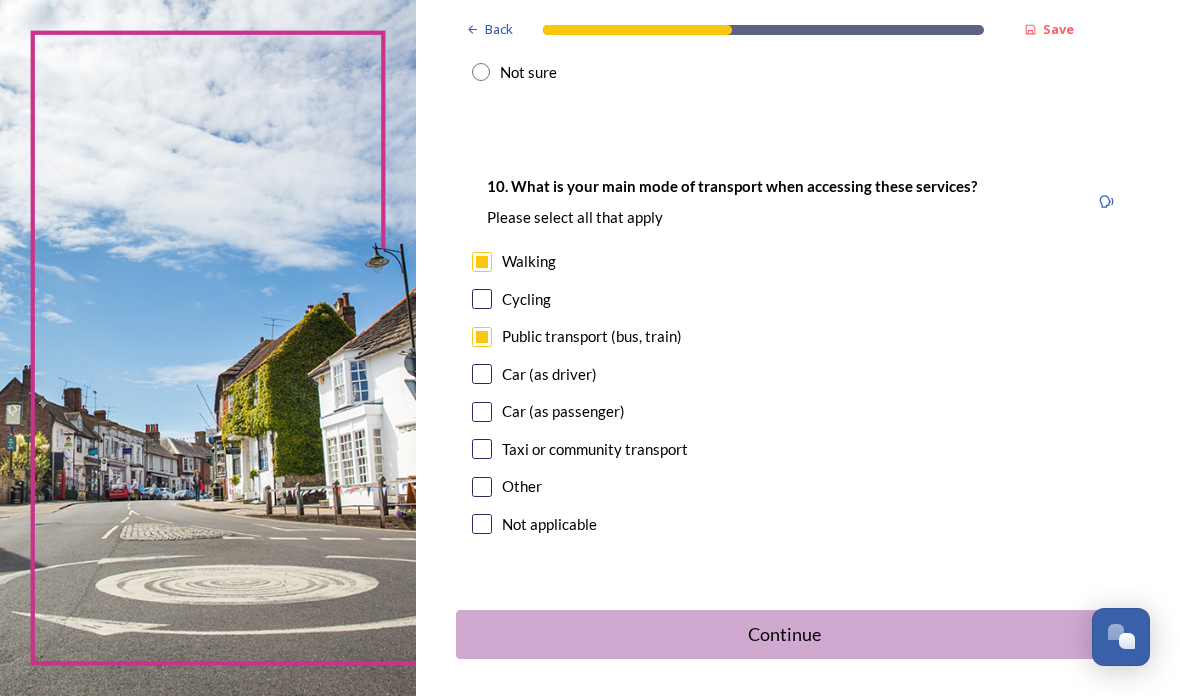 click at bounding box center [482, 374] 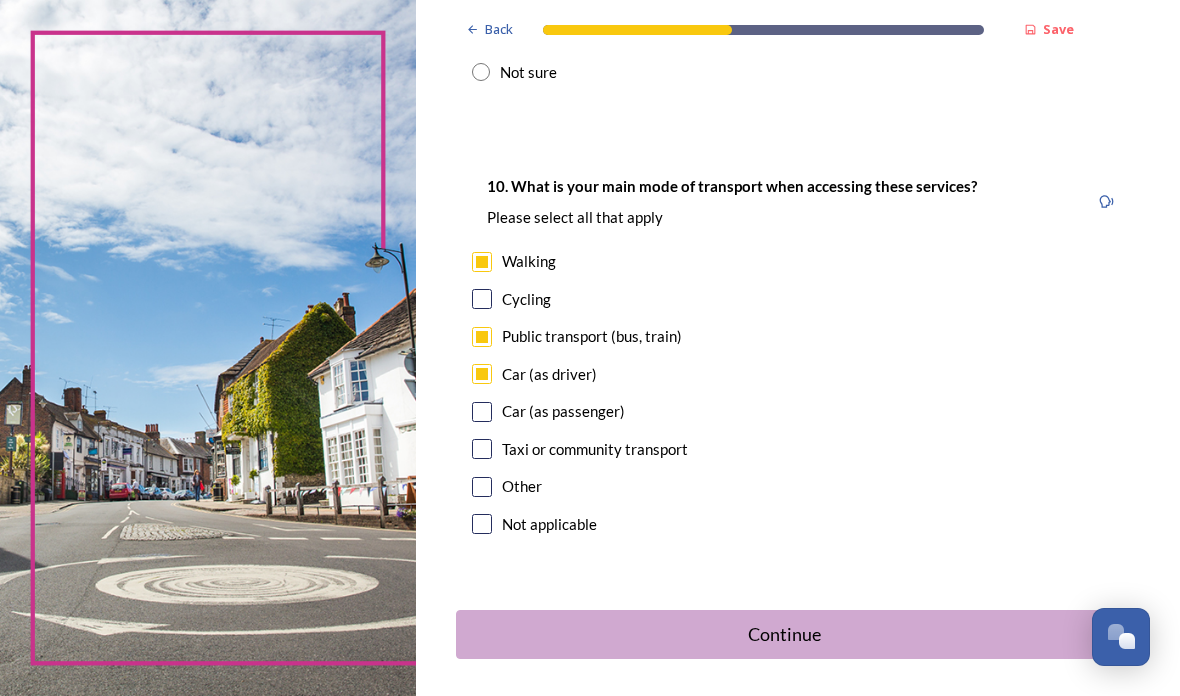 click at bounding box center (482, 412) 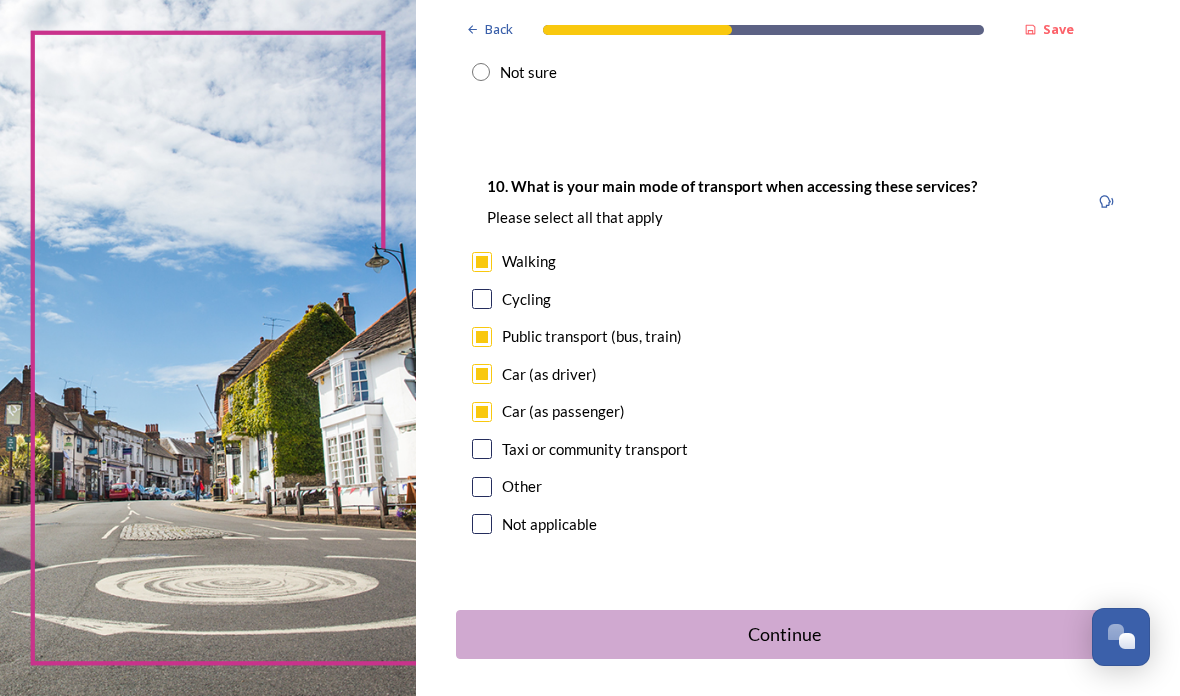 click at bounding box center [482, 299] 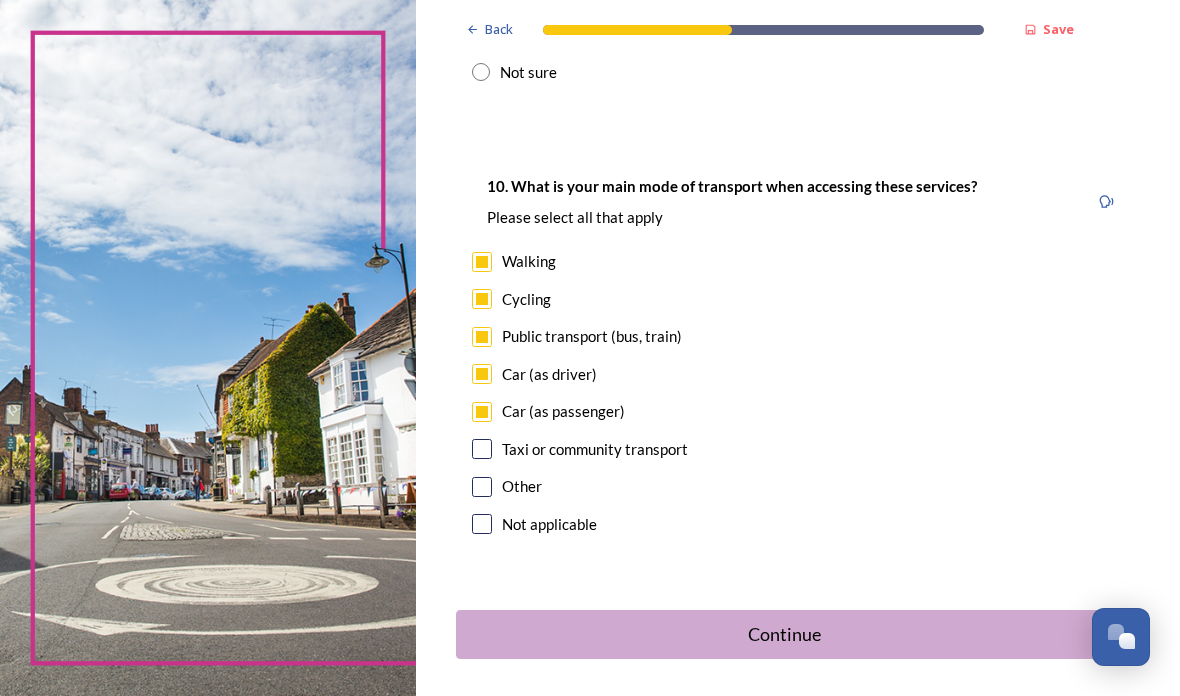 click on "Continue" at bounding box center (784, 634) 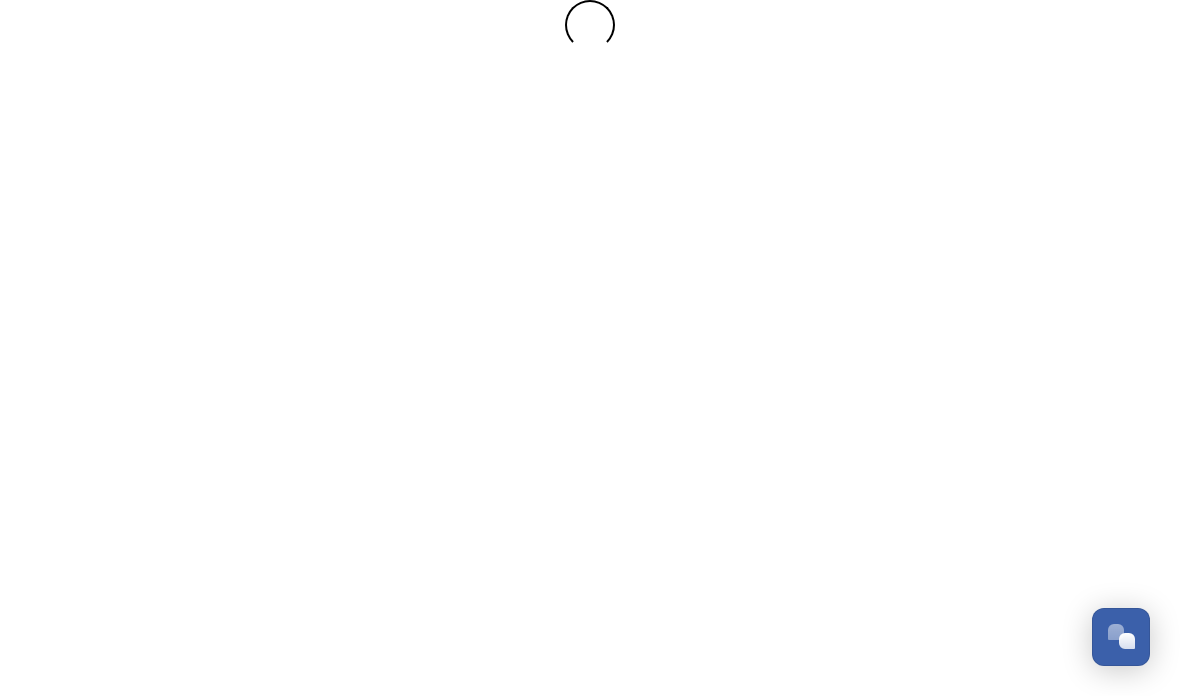 scroll, scrollTop: 0, scrollLeft: 0, axis: both 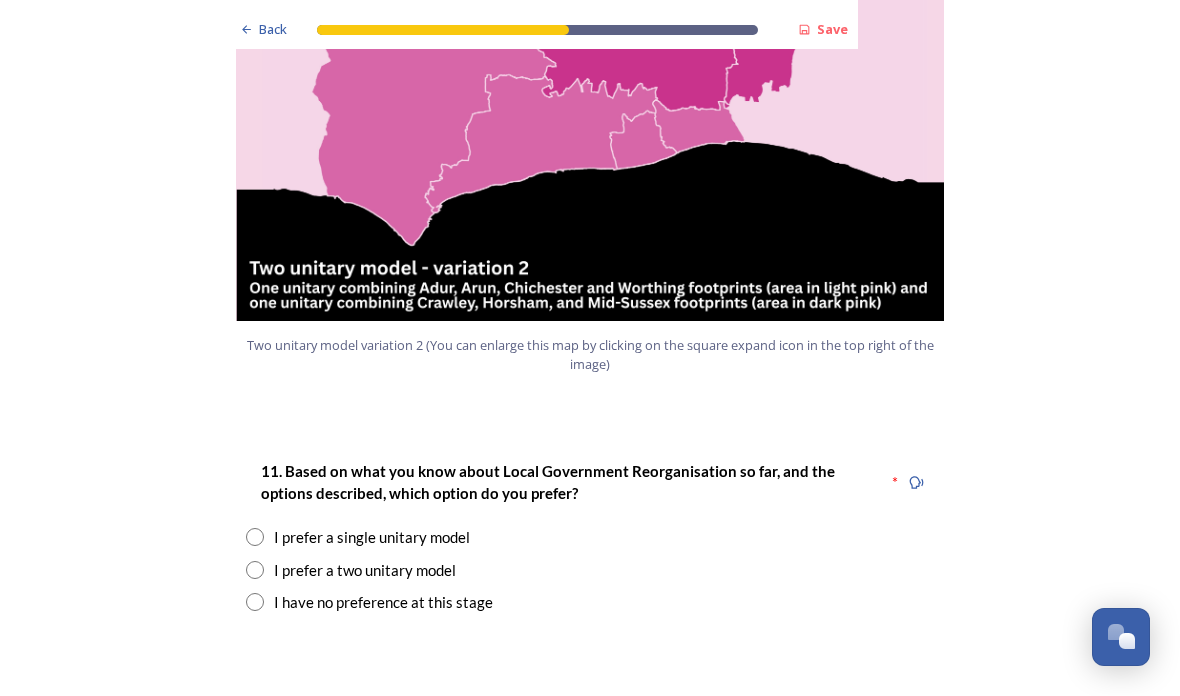 click on "I have no preference at this stage" at bounding box center [590, 602] 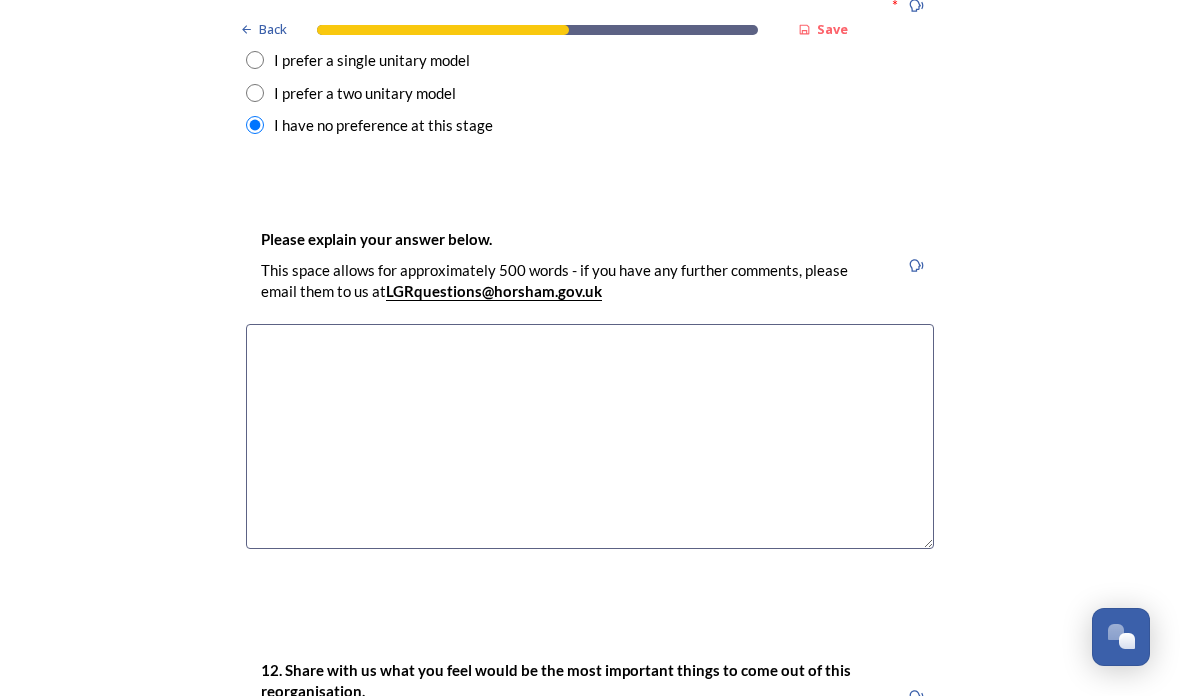 scroll, scrollTop: 2756, scrollLeft: 0, axis: vertical 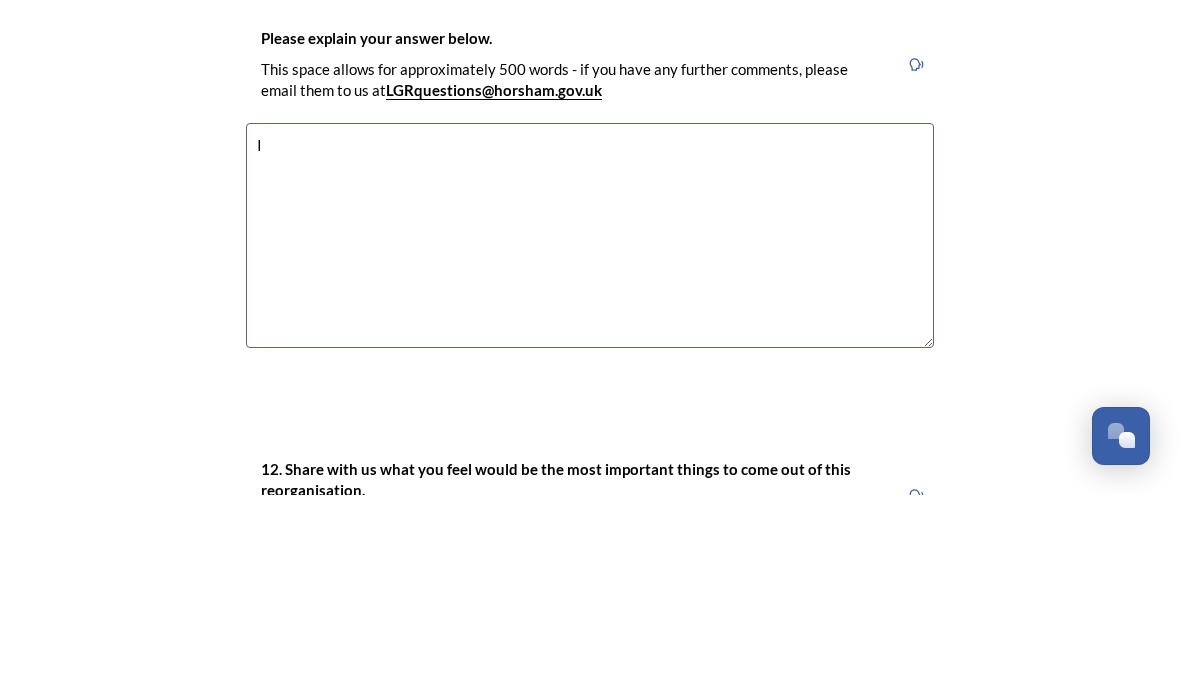 type on "I" 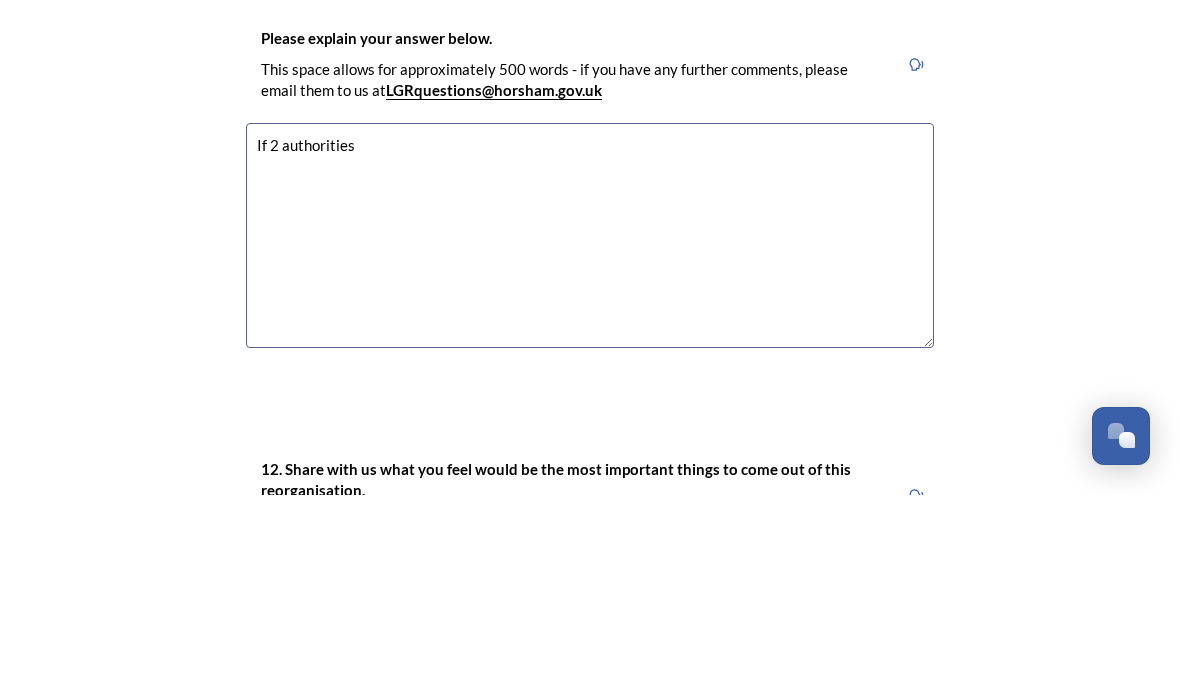 type on "If" 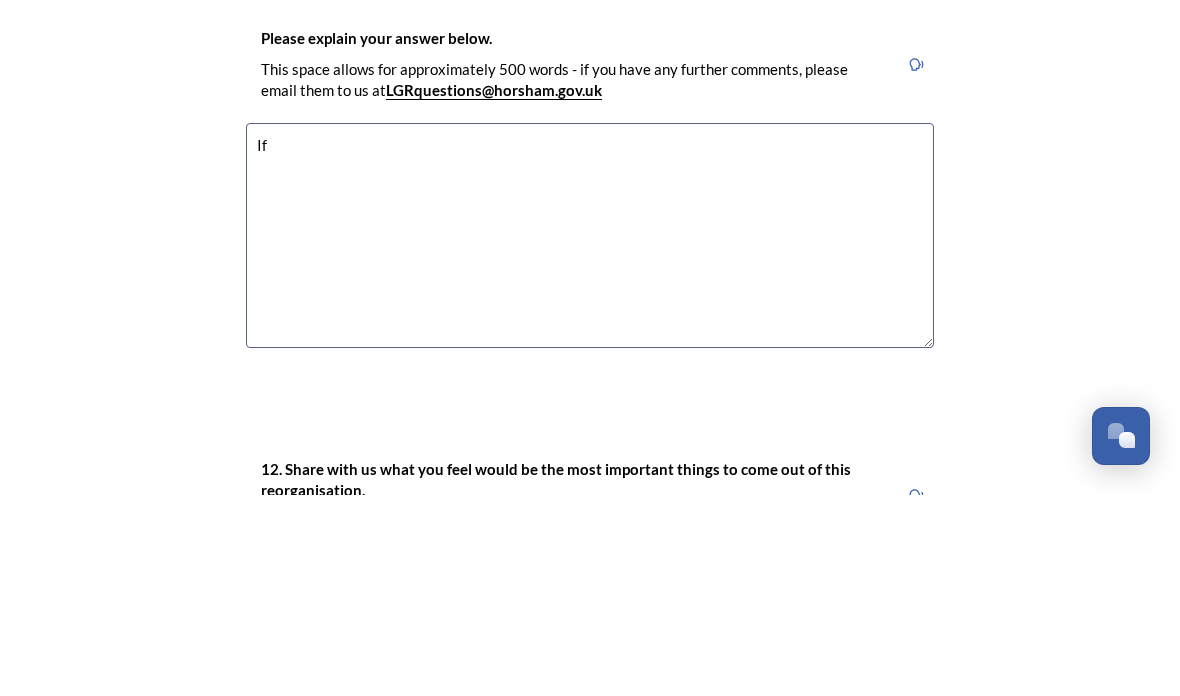 type 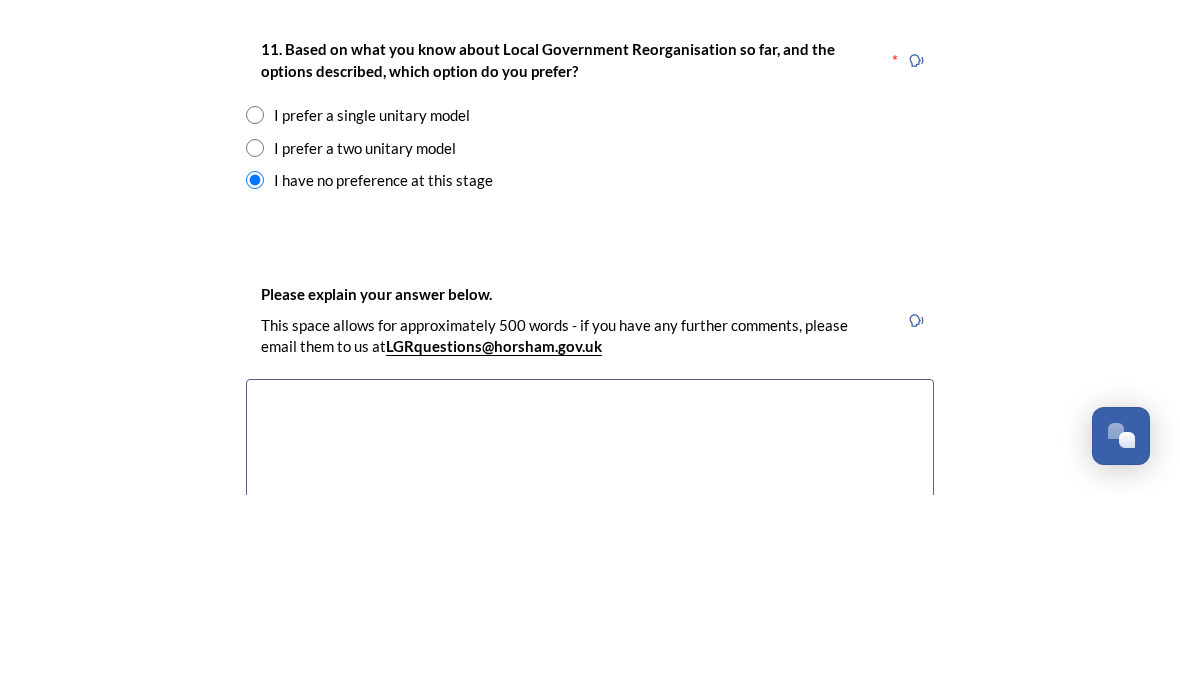 scroll, scrollTop: 2499, scrollLeft: 0, axis: vertical 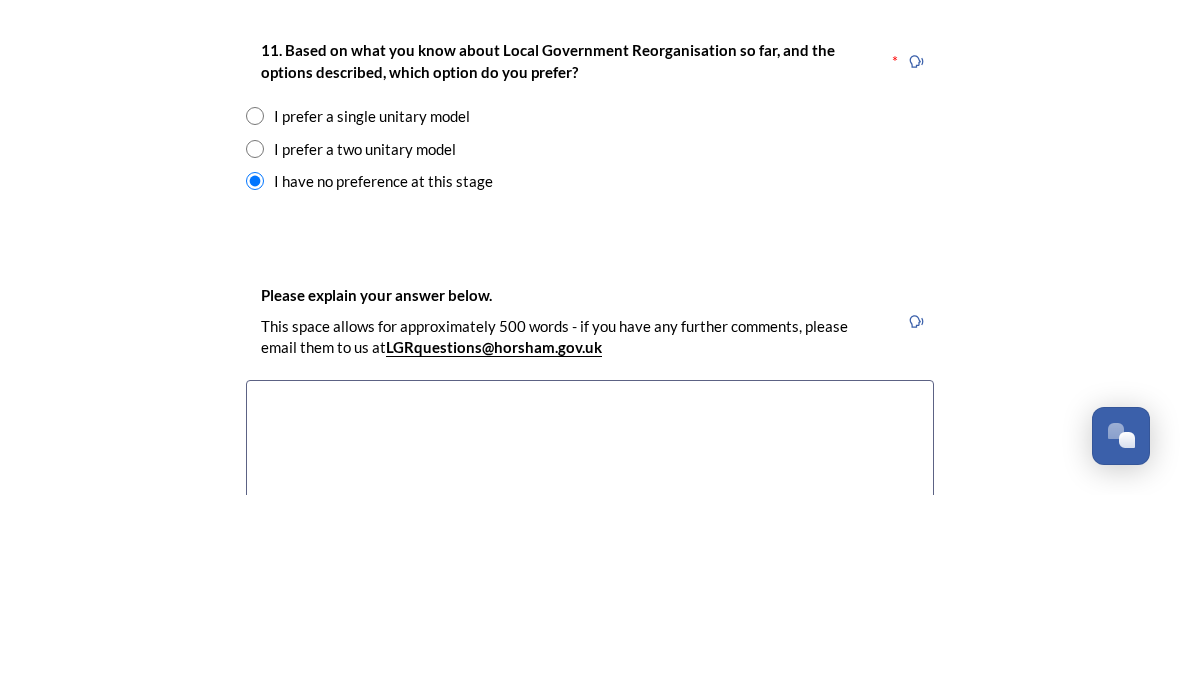click at bounding box center [255, 317] 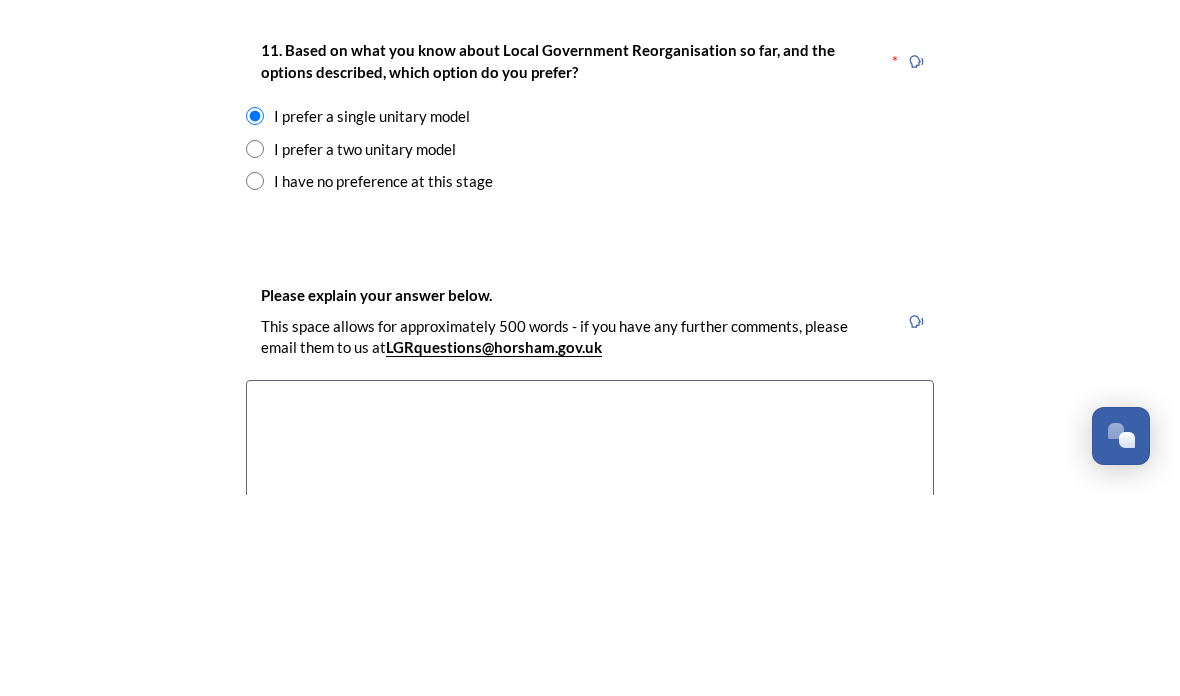 scroll, scrollTop: 80, scrollLeft: 0, axis: vertical 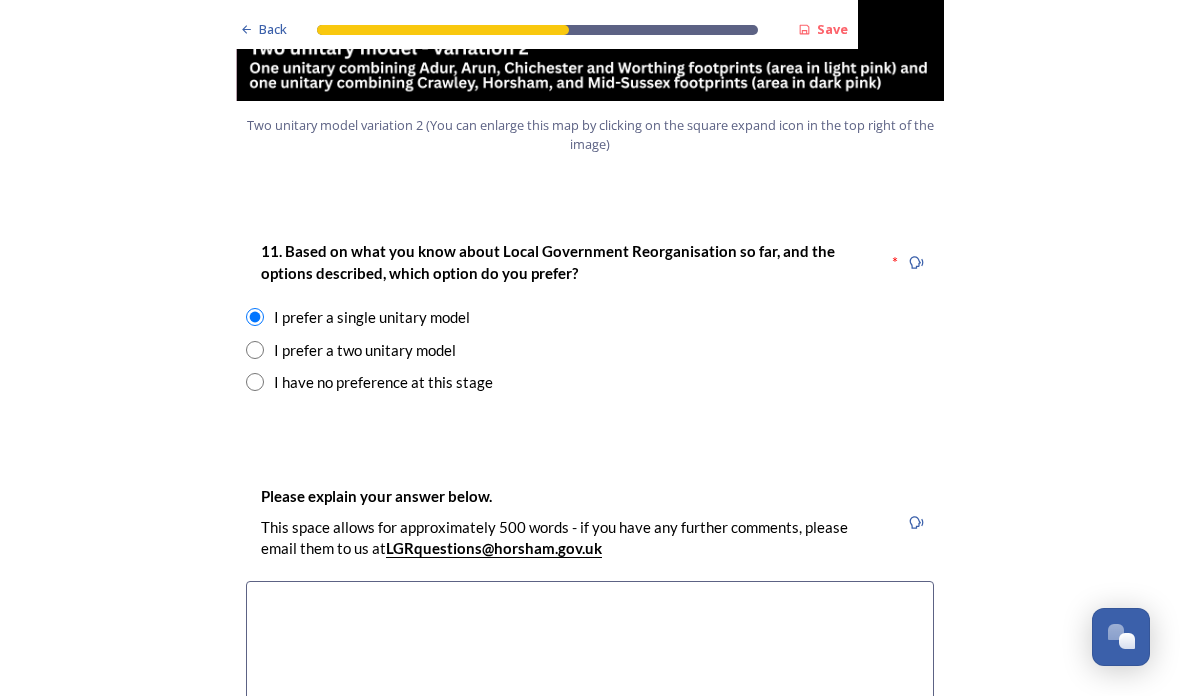 click at bounding box center (590, 693) 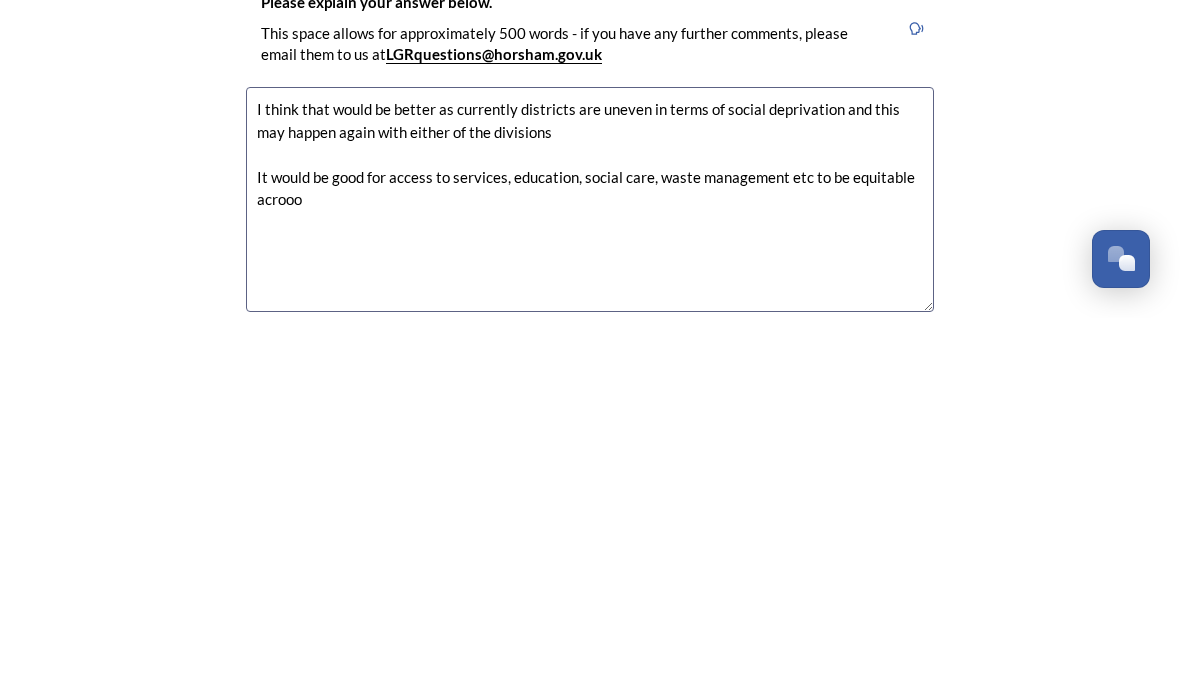 scroll, scrollTop: 2615, scrollLeft: 0, axis: vertical 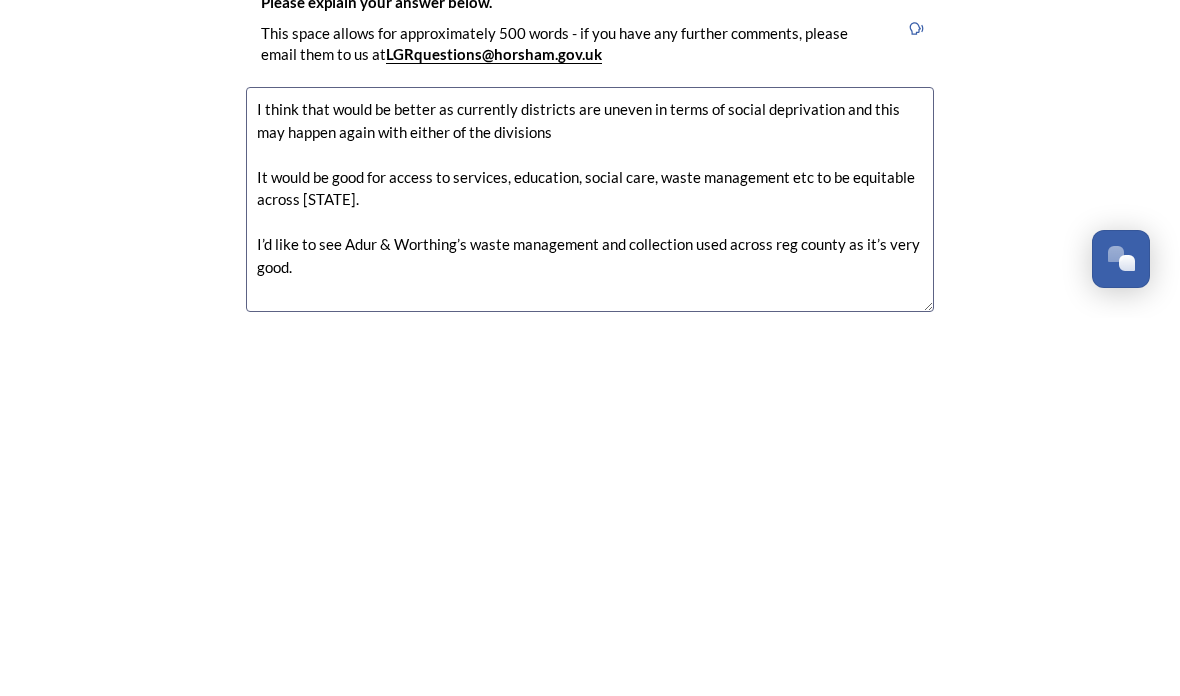 click on "I think that would be better as currently districts are uneven in terms of social deprivation and this may happen again with either of the divisions
It would be good for access to services, education, social care, waste management etc to be equitable across [STATE].
I’d like to see Adur & Worthing’s waste management and collection used across reg county as it’s very good." at bounding box center (590, 577) 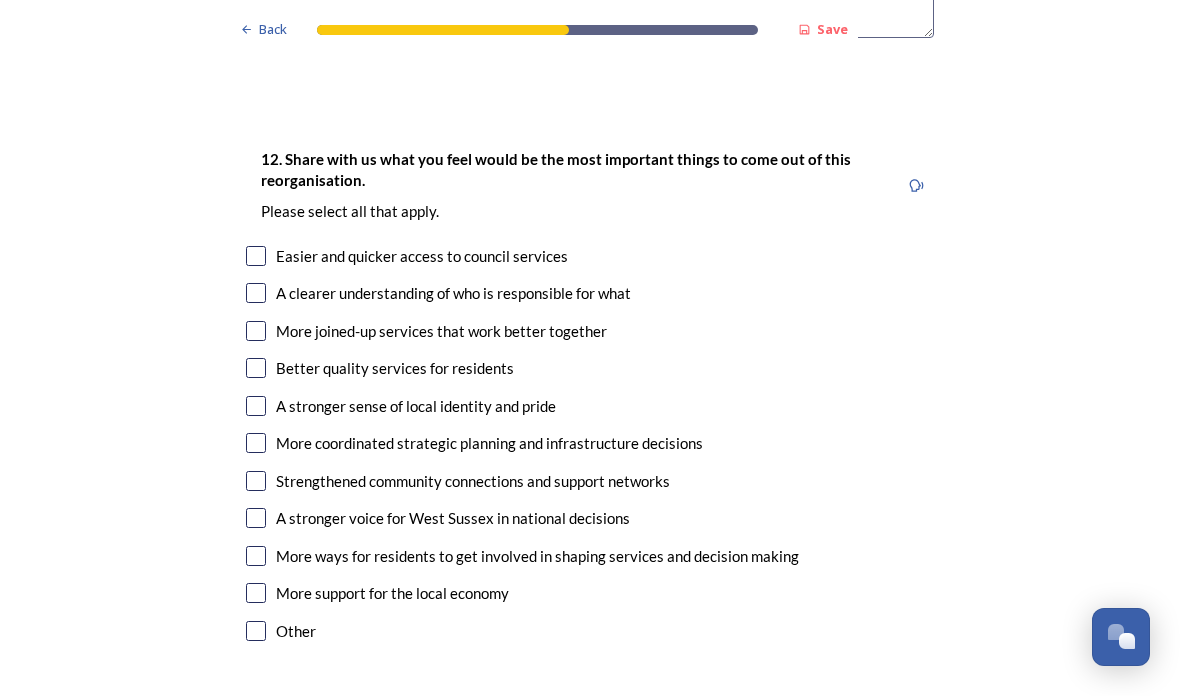 scroll, scrollTop: 3267, scrollLeft: 0, axis: vertical 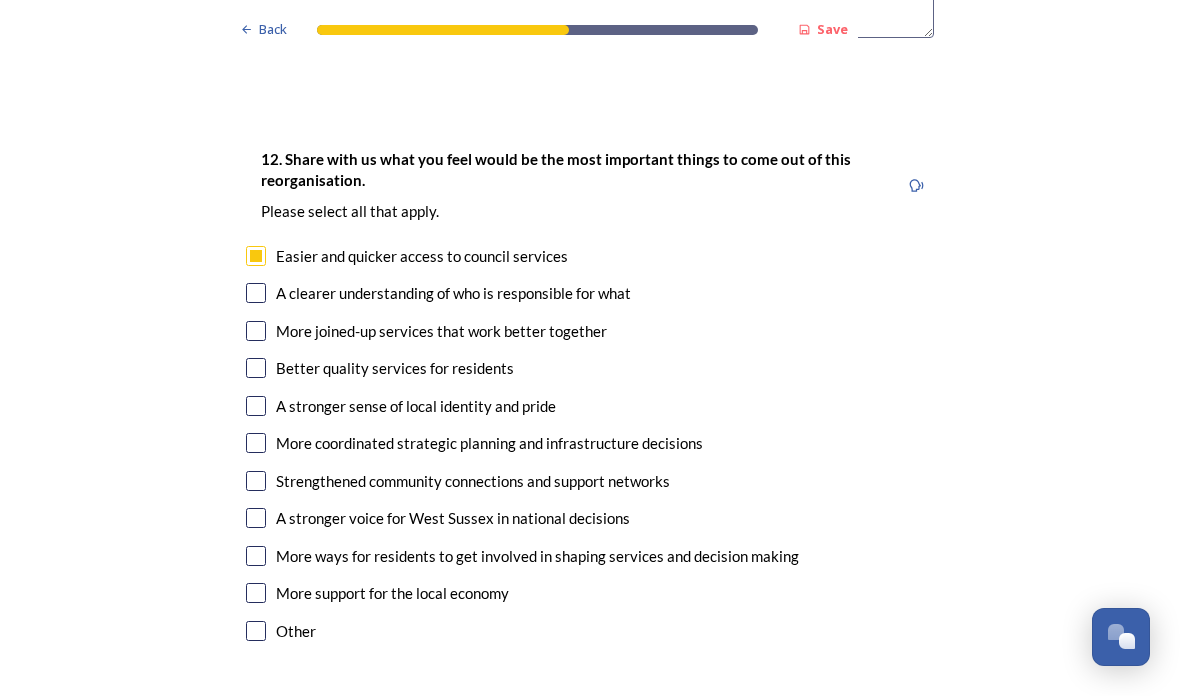 click at bounding box center (256, 293) 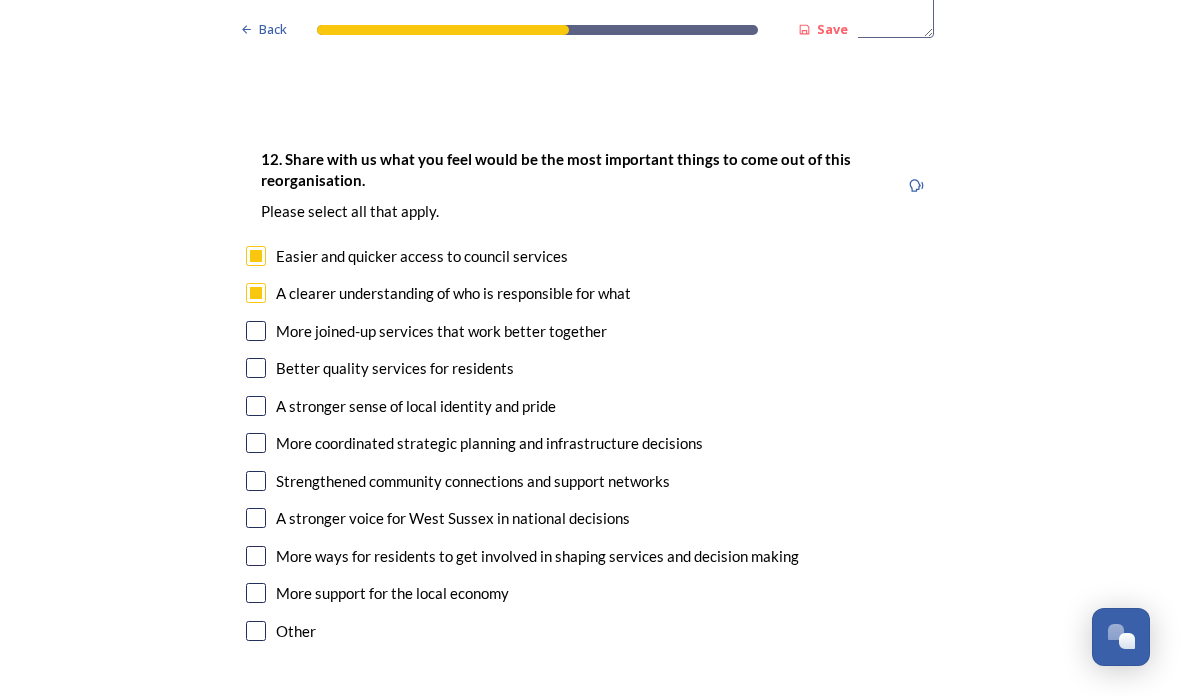 click on "More joined-up services that work better together" at bounding box center [441, 331] 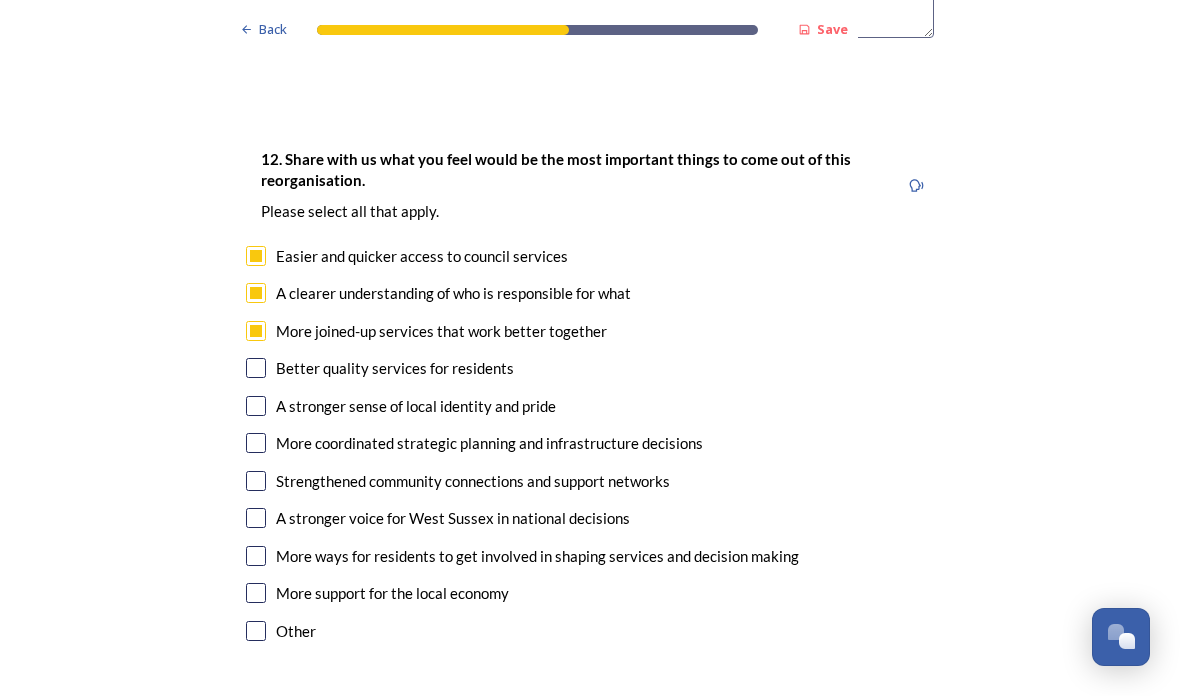 checkbox on "true" 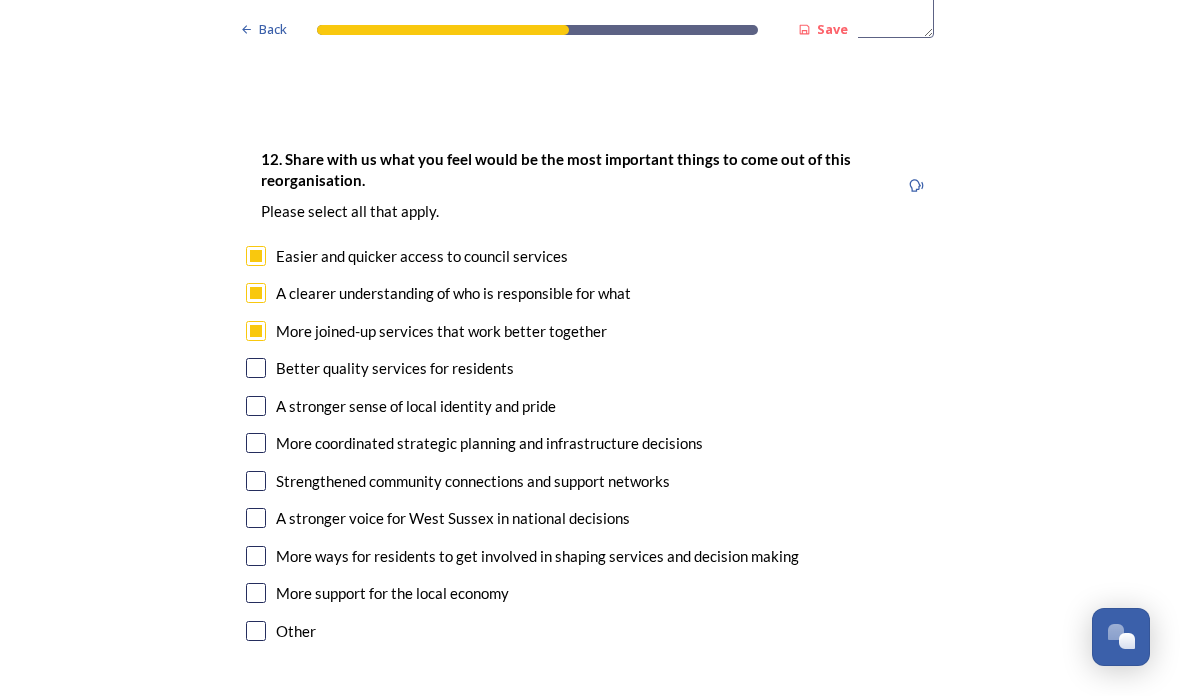 click at bounding box center [256, 368] 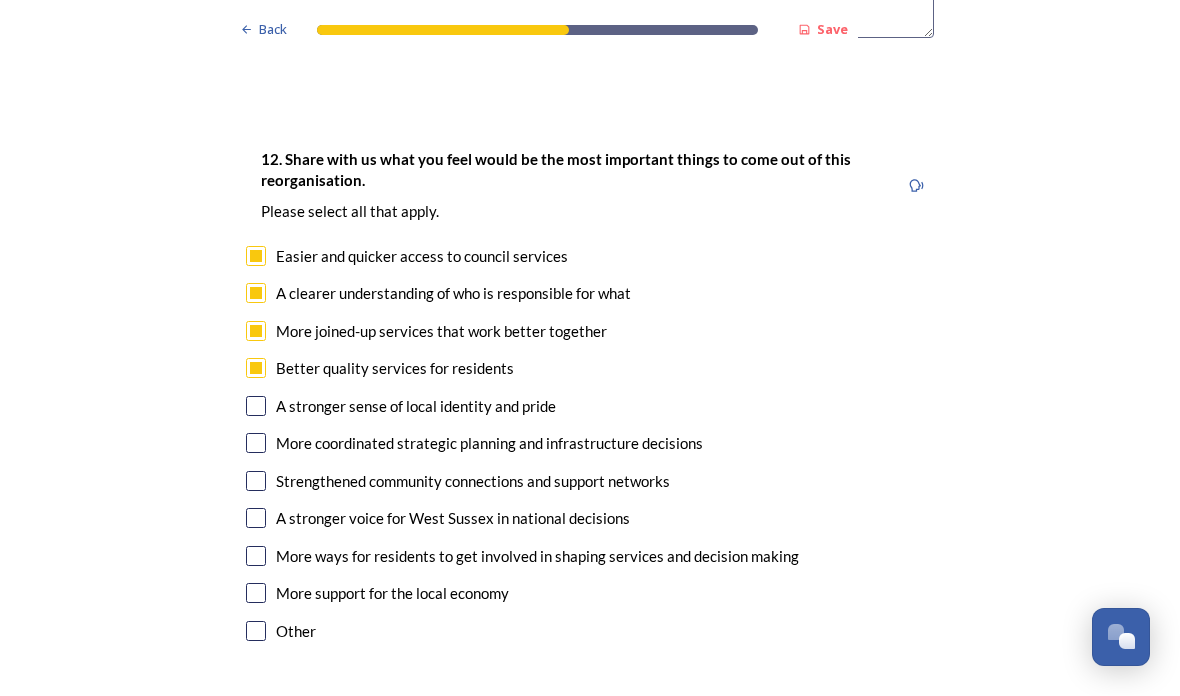 click at bounding box center (256, 518) 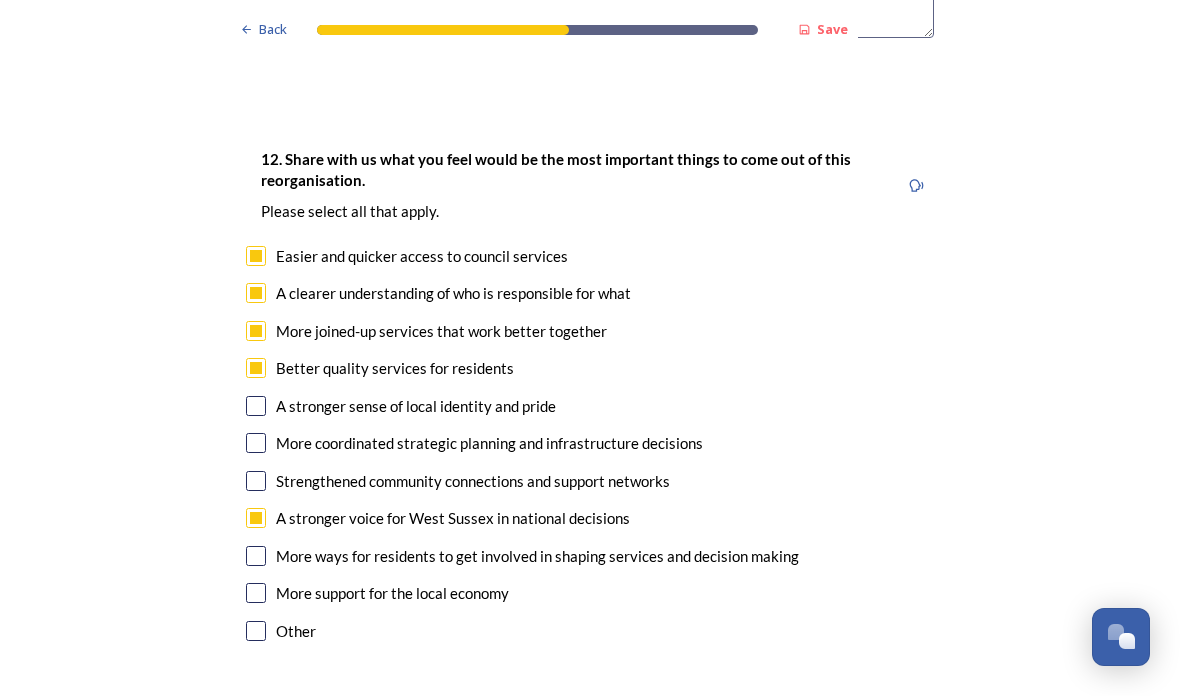 click at bounding box center (256, 593) 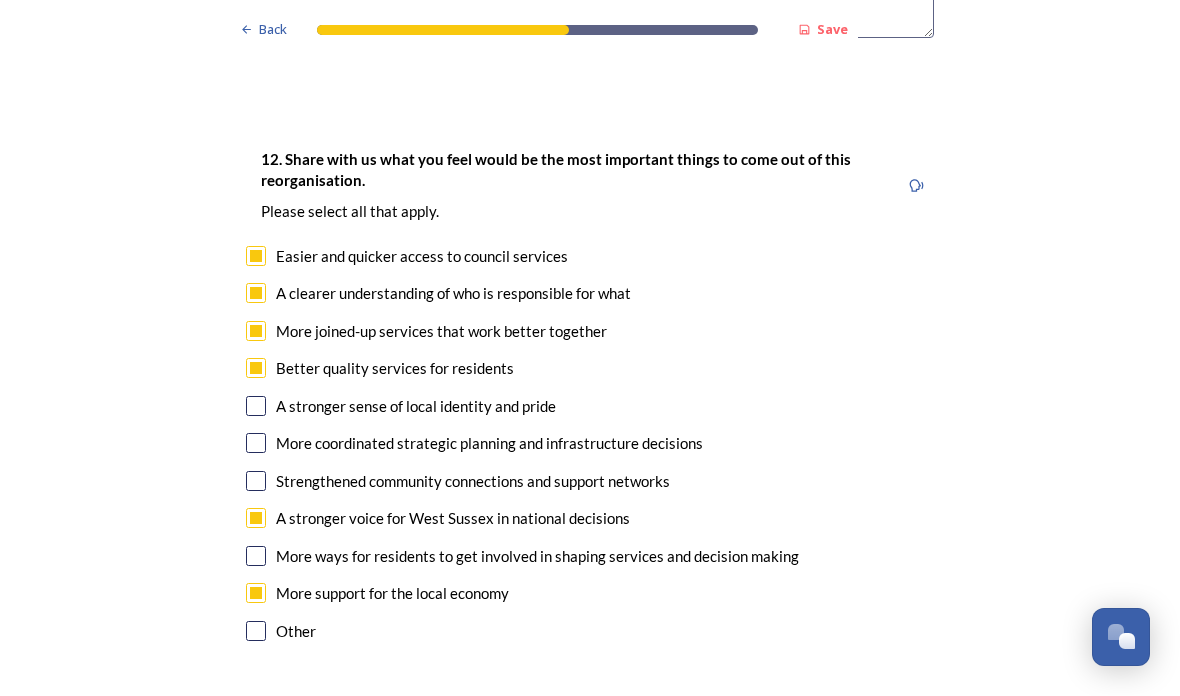 click at bounding box center (256, 556) 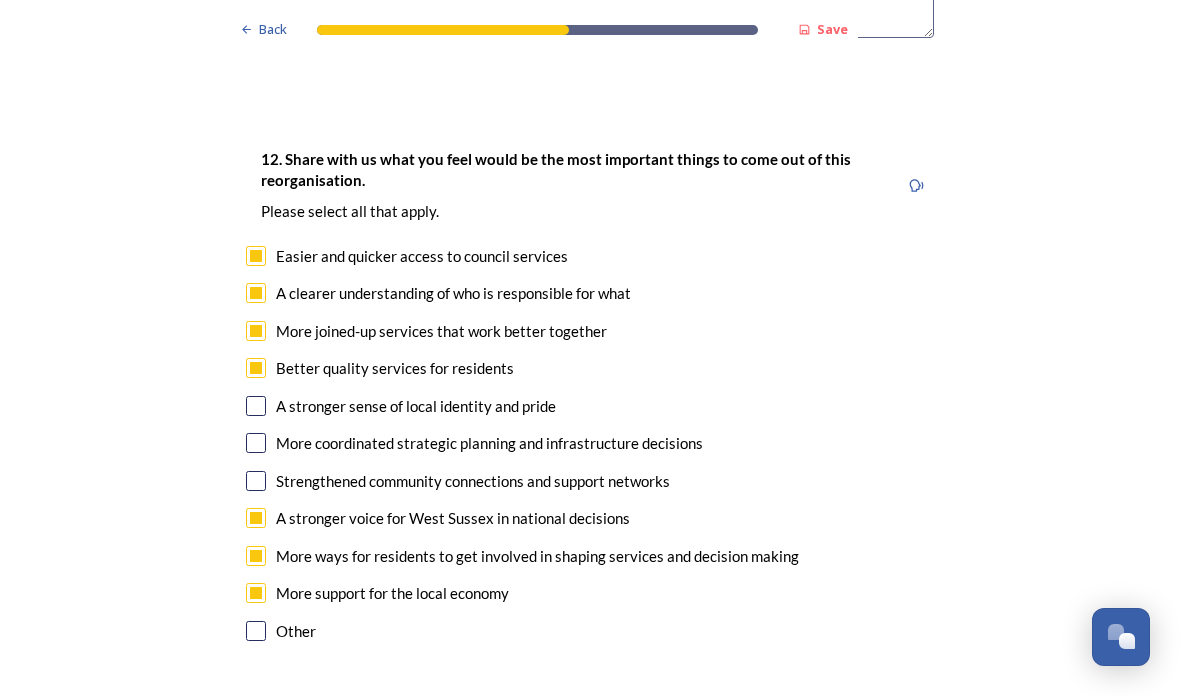 click on "More coordinated strategic planning and infrastructure decisions" at bounding box center [489, 443] 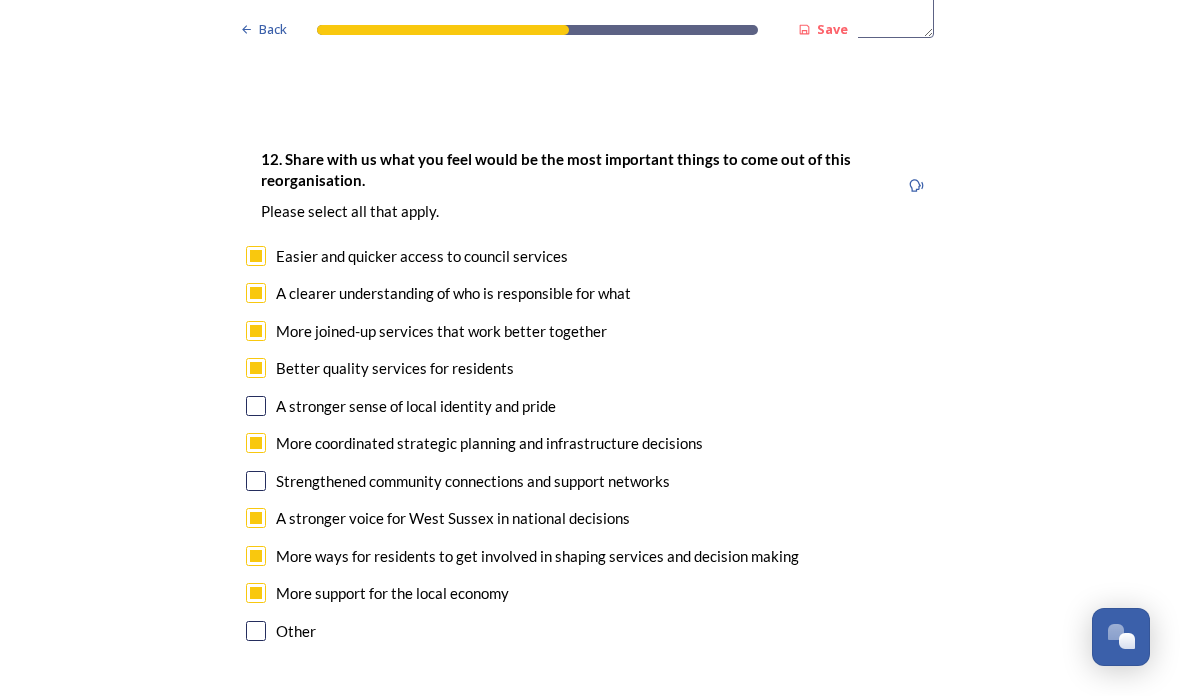 checkbox on "true" 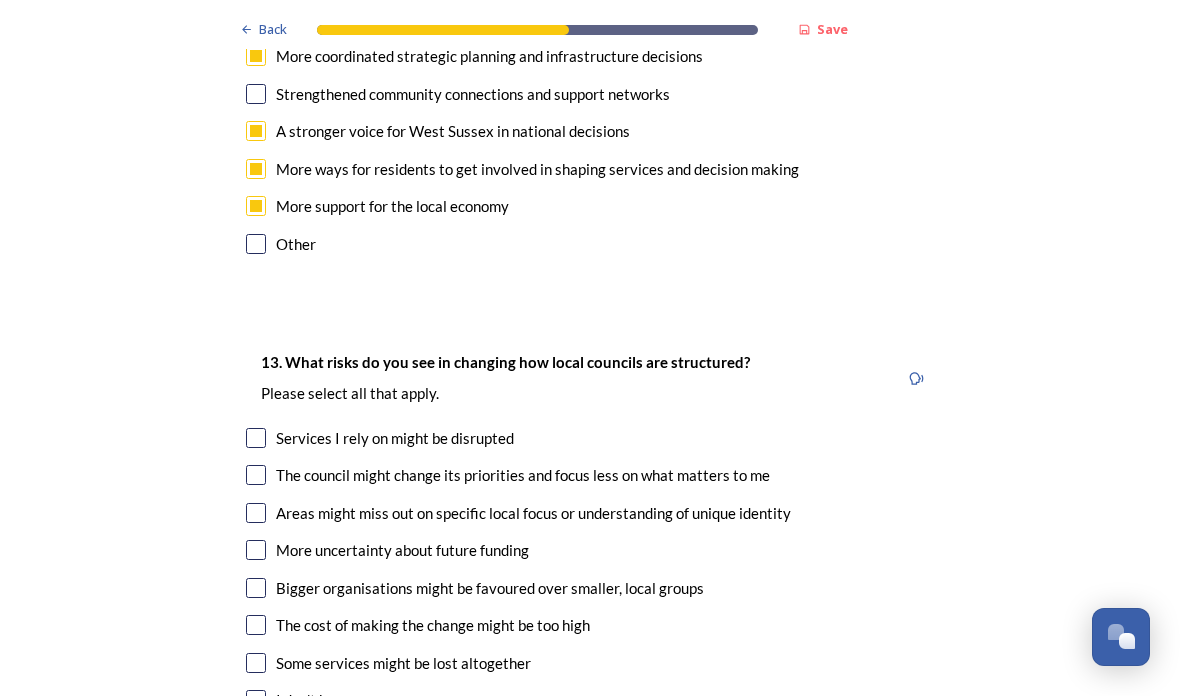 scroll, scrollTop: 3655, scrollLeft: 0, axis: vertical 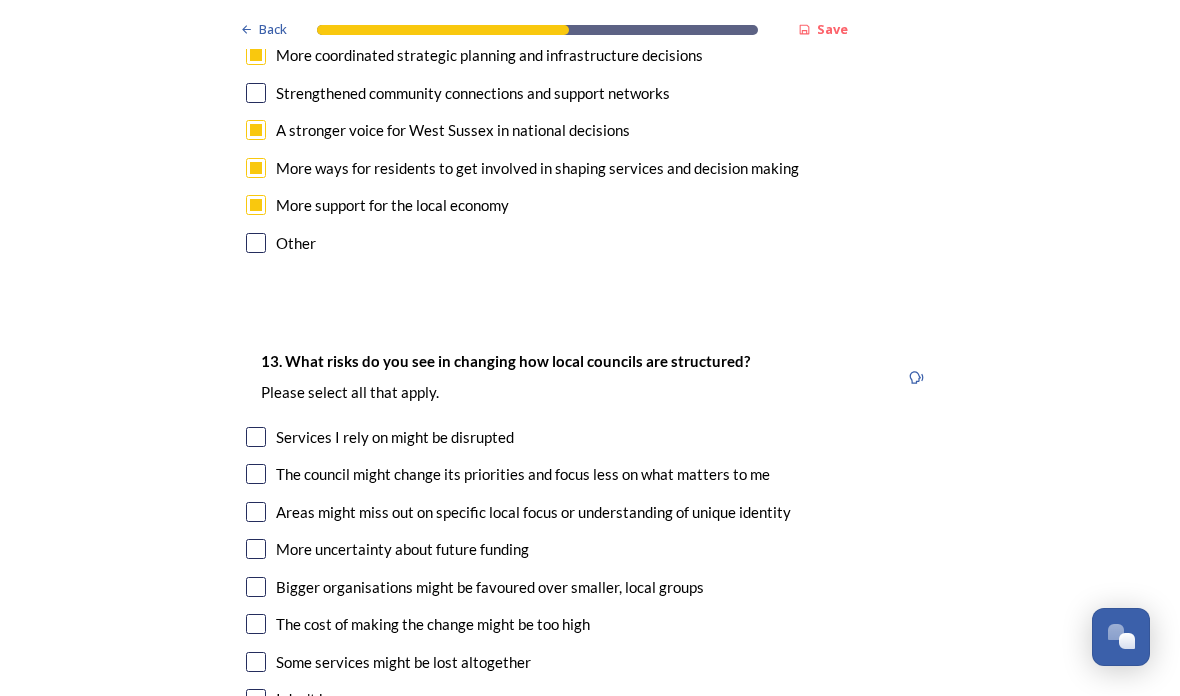 click on "13. What risks do you see in changing how local councils are structured? ﻿Please select all that apply." at bounding box center [505, 377] 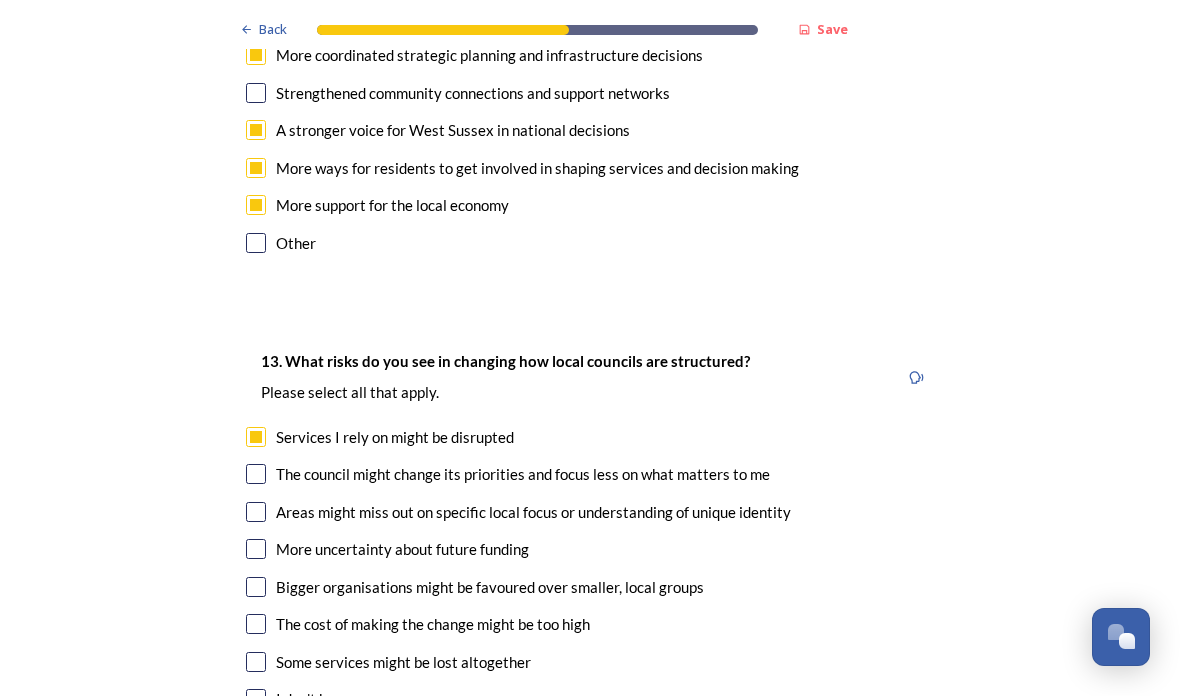 click at bounding box center [256, 474] 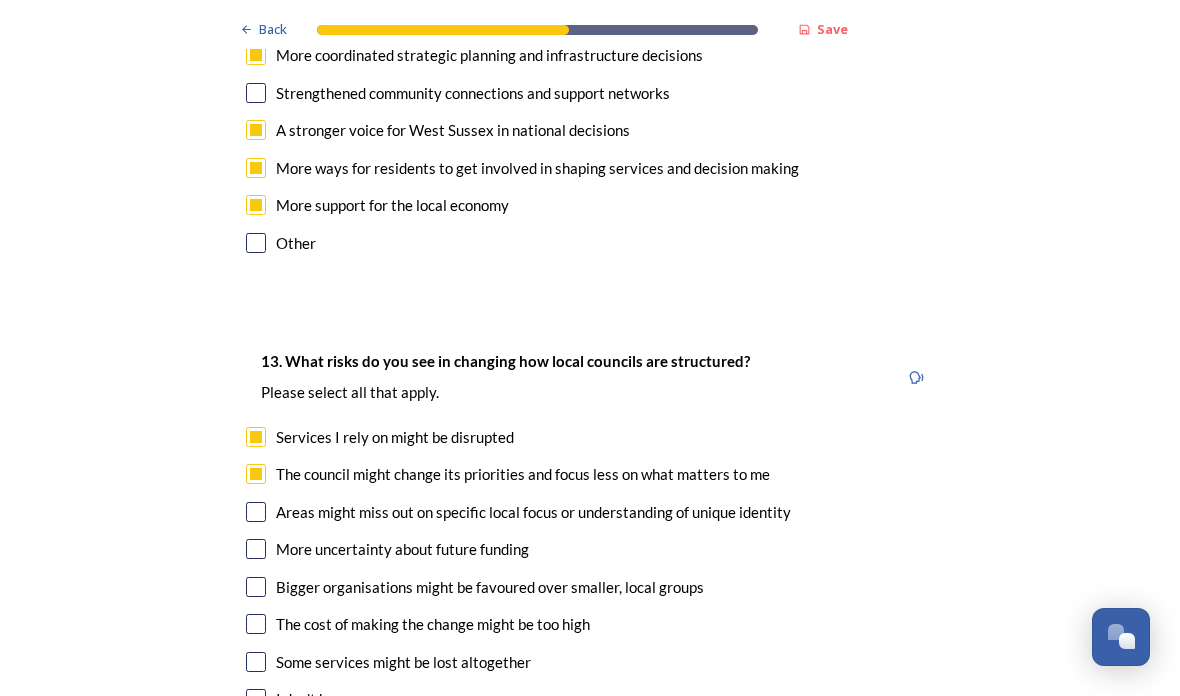 click at bounding box center (256, 512) 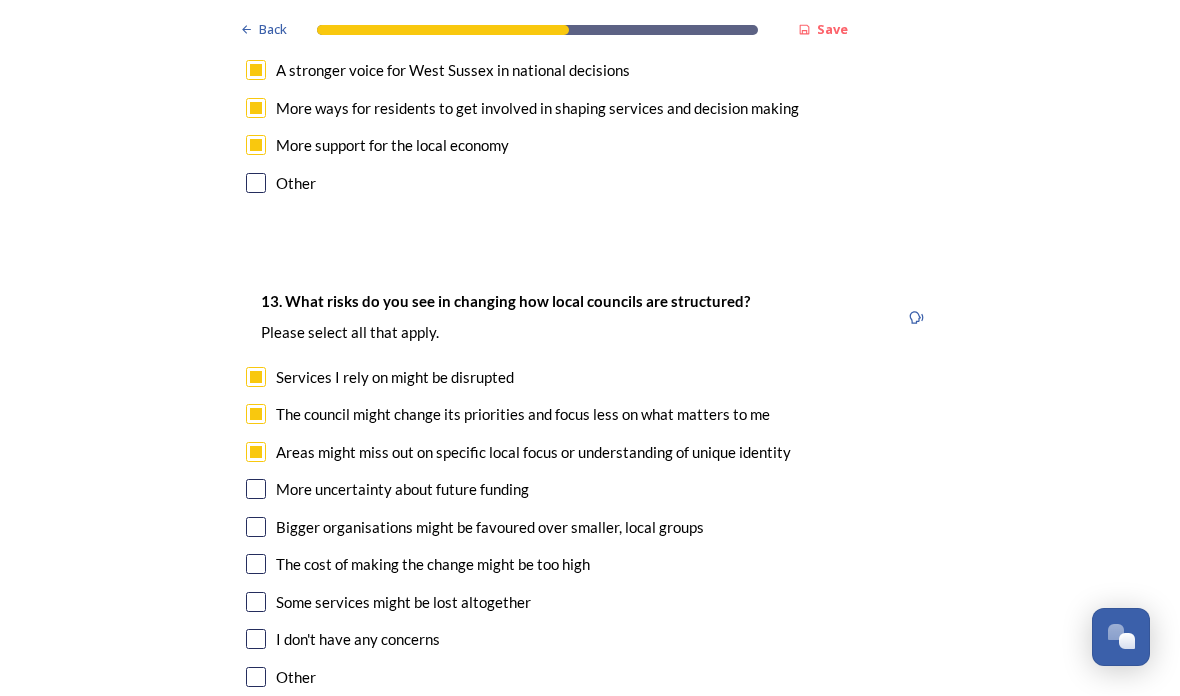 scroll, scrollTop: 3732, scrollLeft: 0, axis: vertical 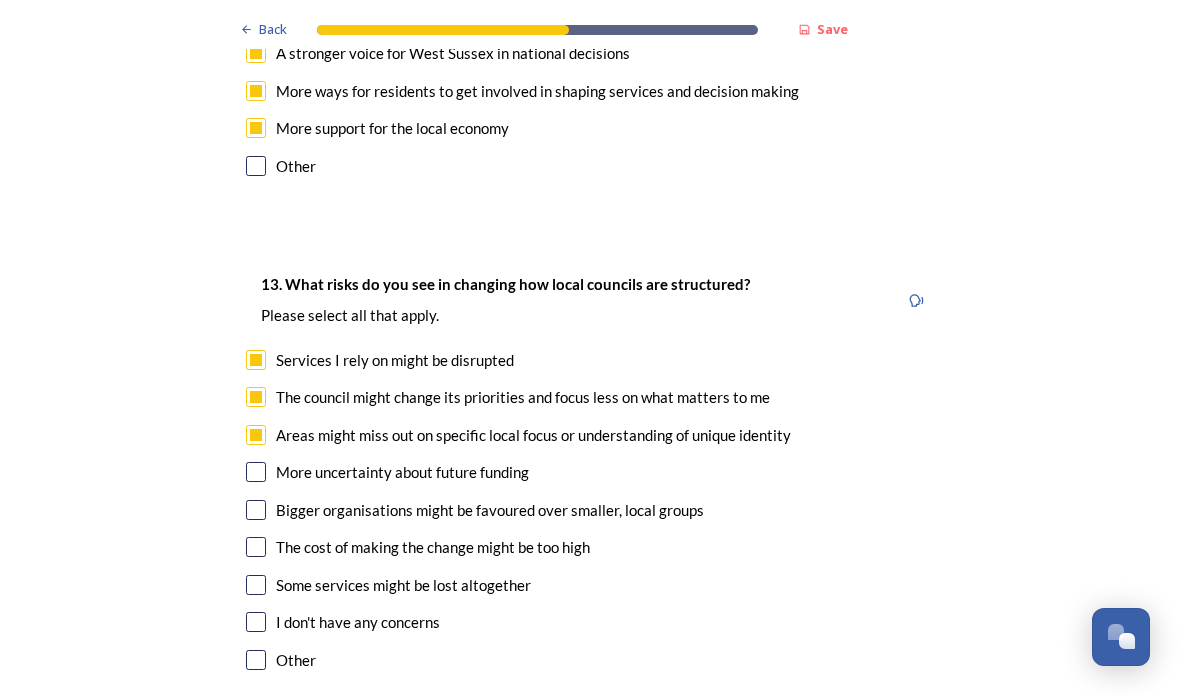 click at bounding box center [256, 510] 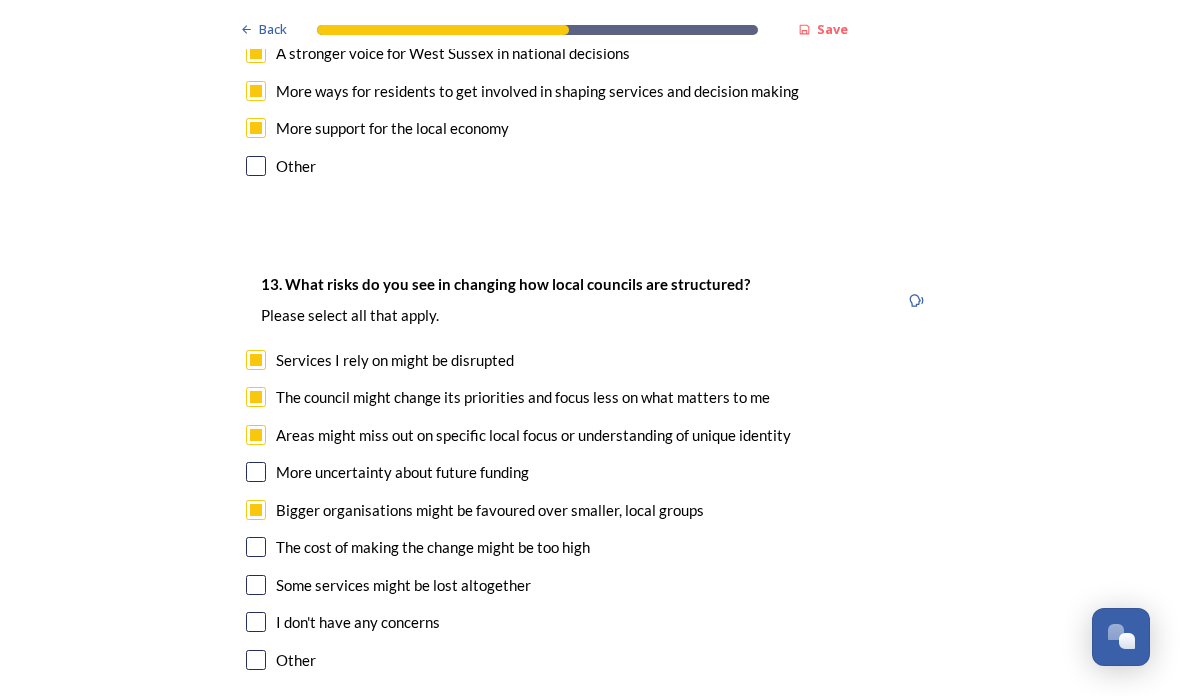 click at bounding box center [256, 547] 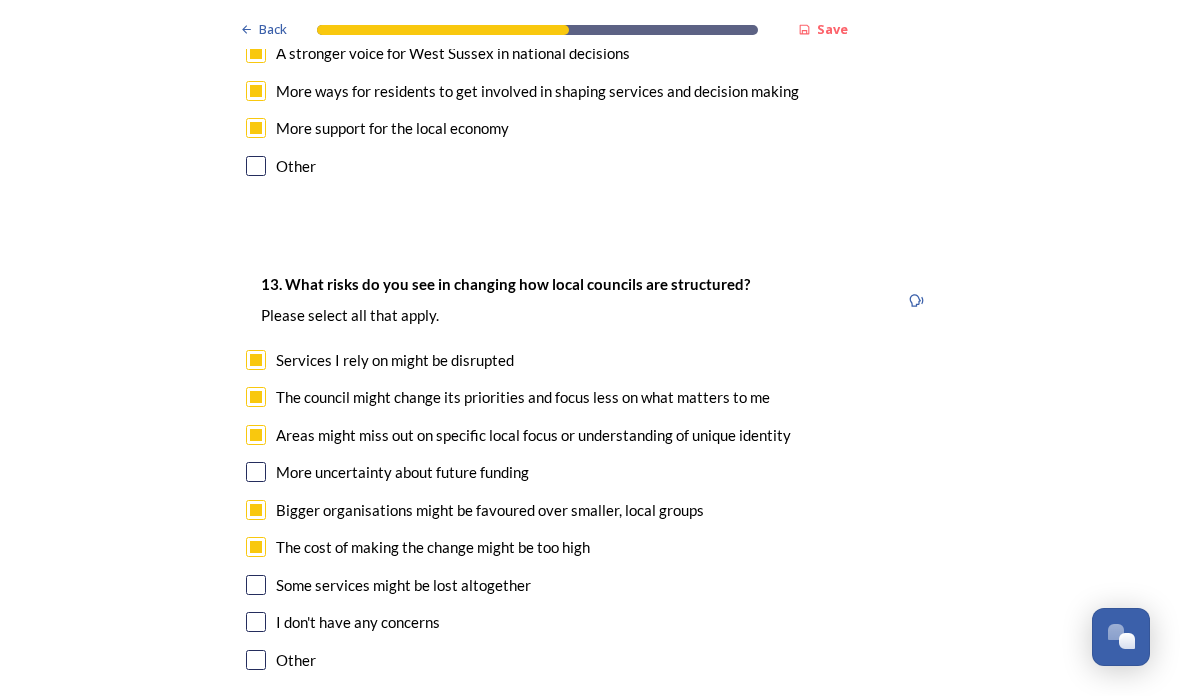 click on "Some services might be lost altogether" at bounding box center (590, 585) 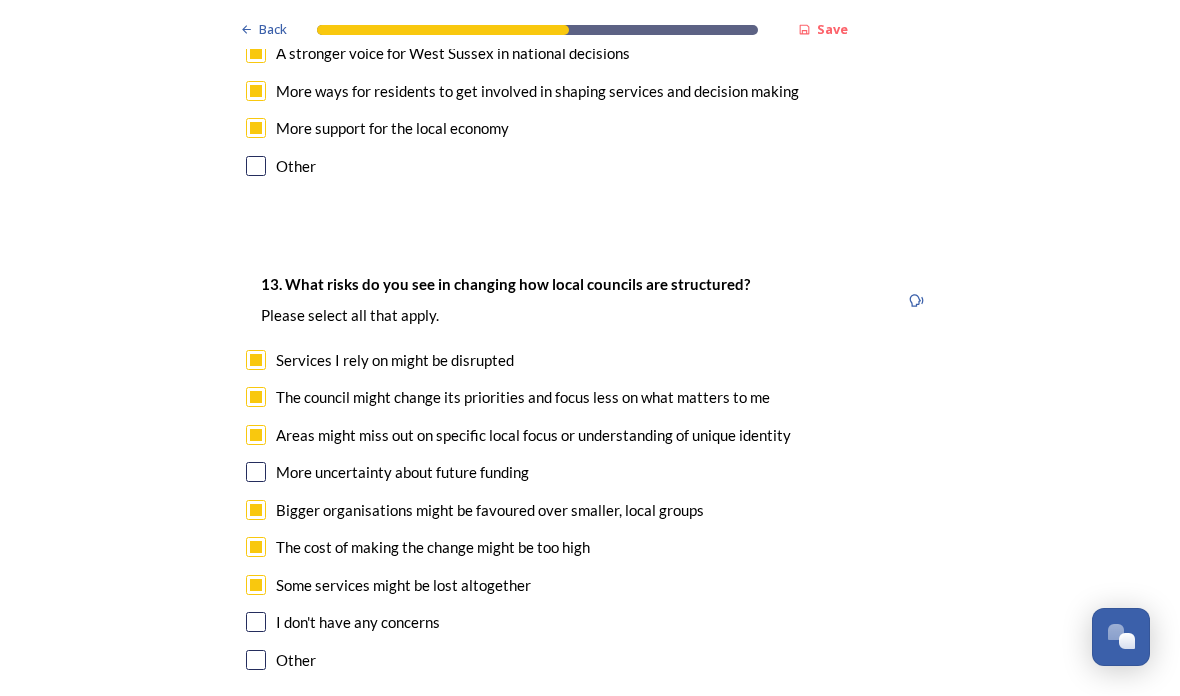 checkbox on "true" 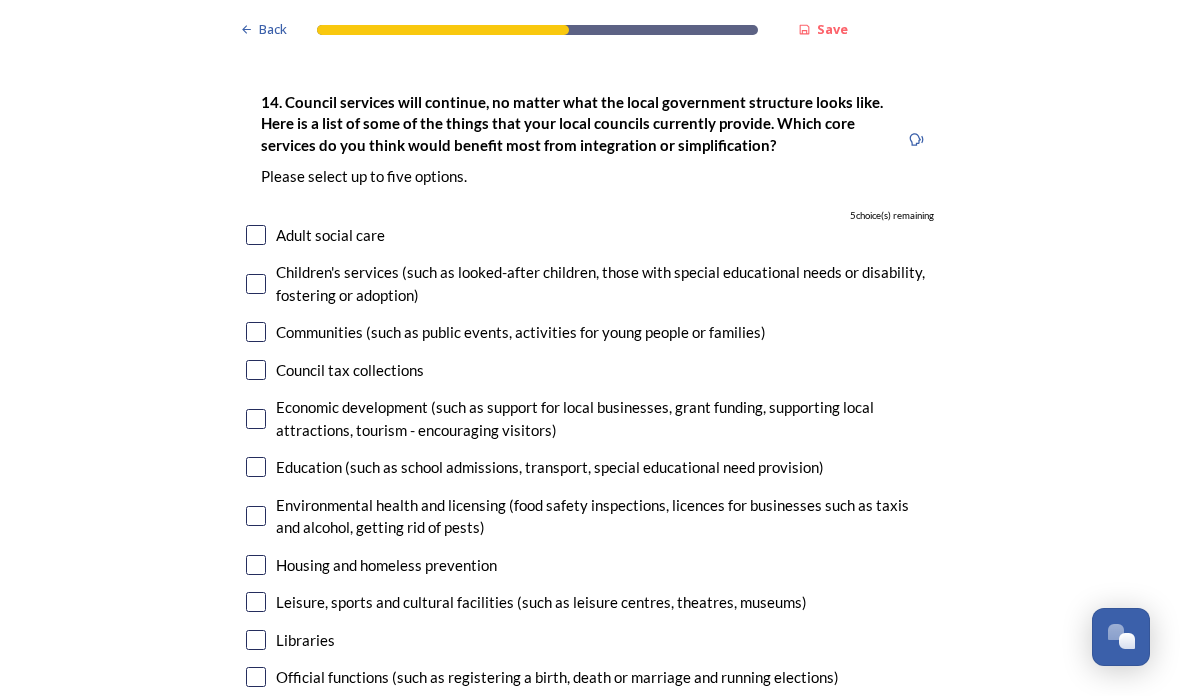 scroll, scrollTop: 4408, scrollLeft: 0, axis: vertical 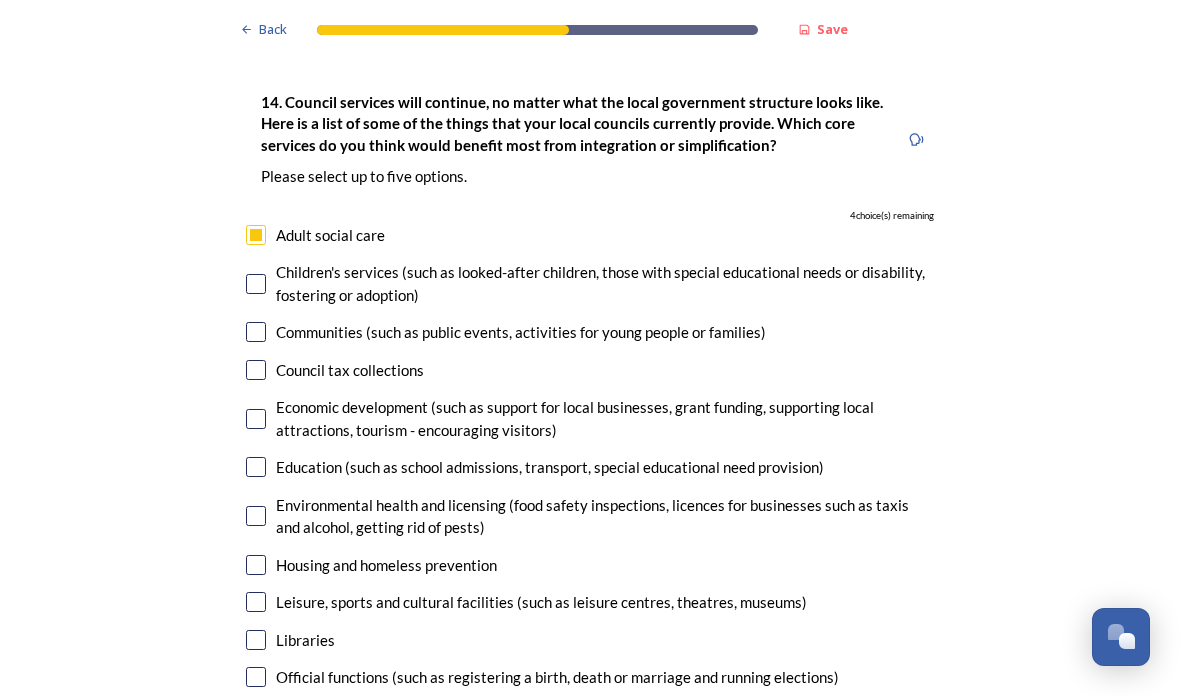 click at bounding box center (256, 284) 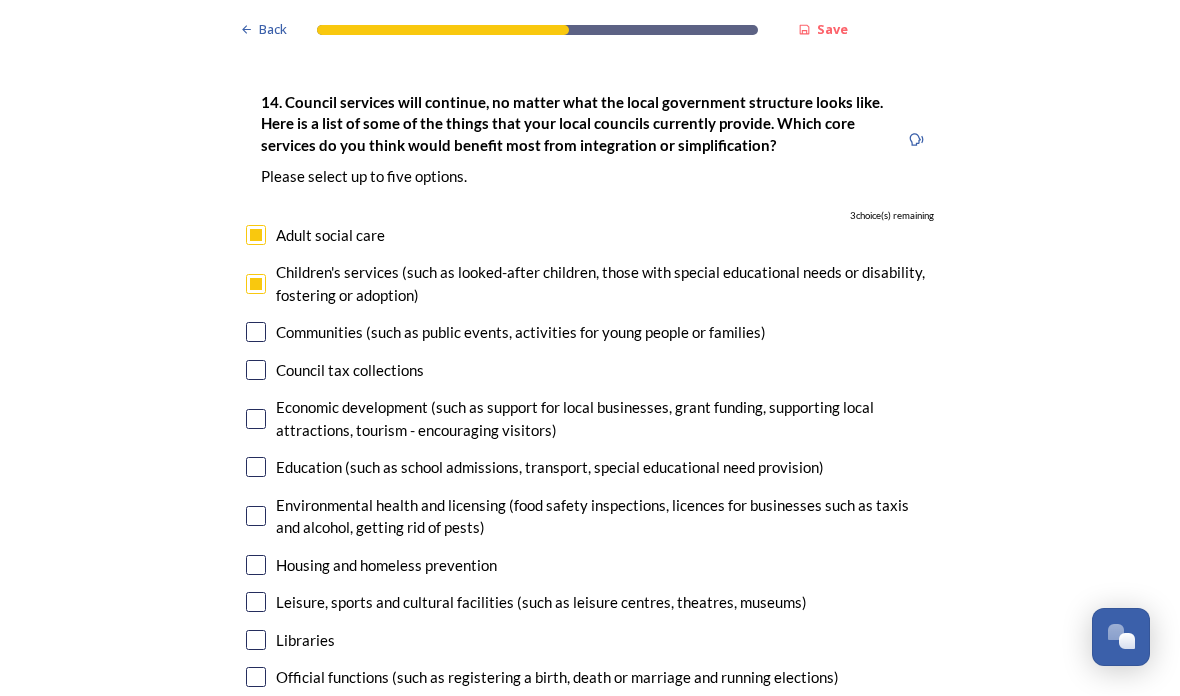 click at bounding box center [256, 370] 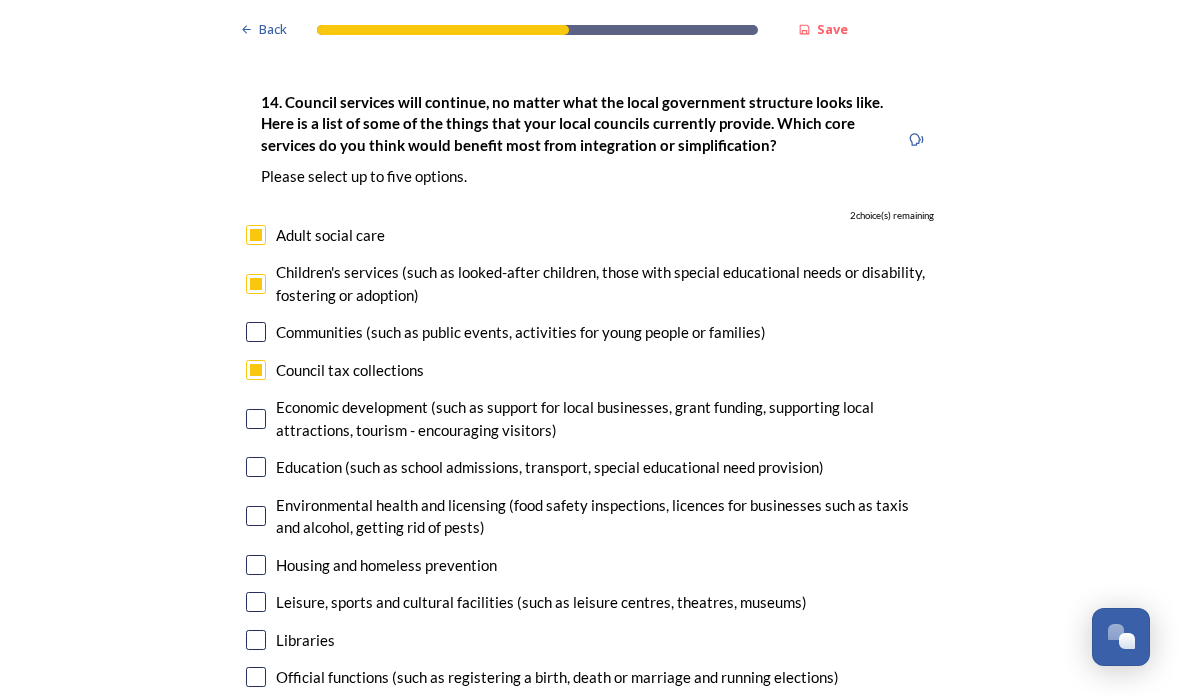 click at bounding box center (256, 419) 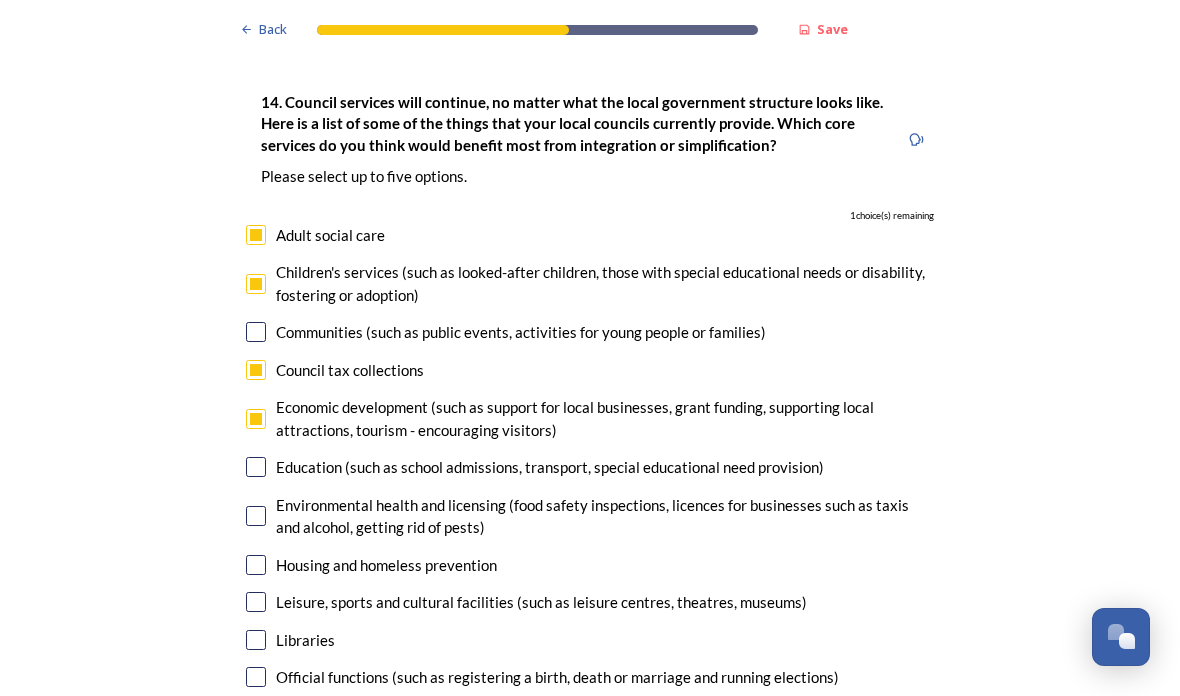 click at bounding box center [256, 467] 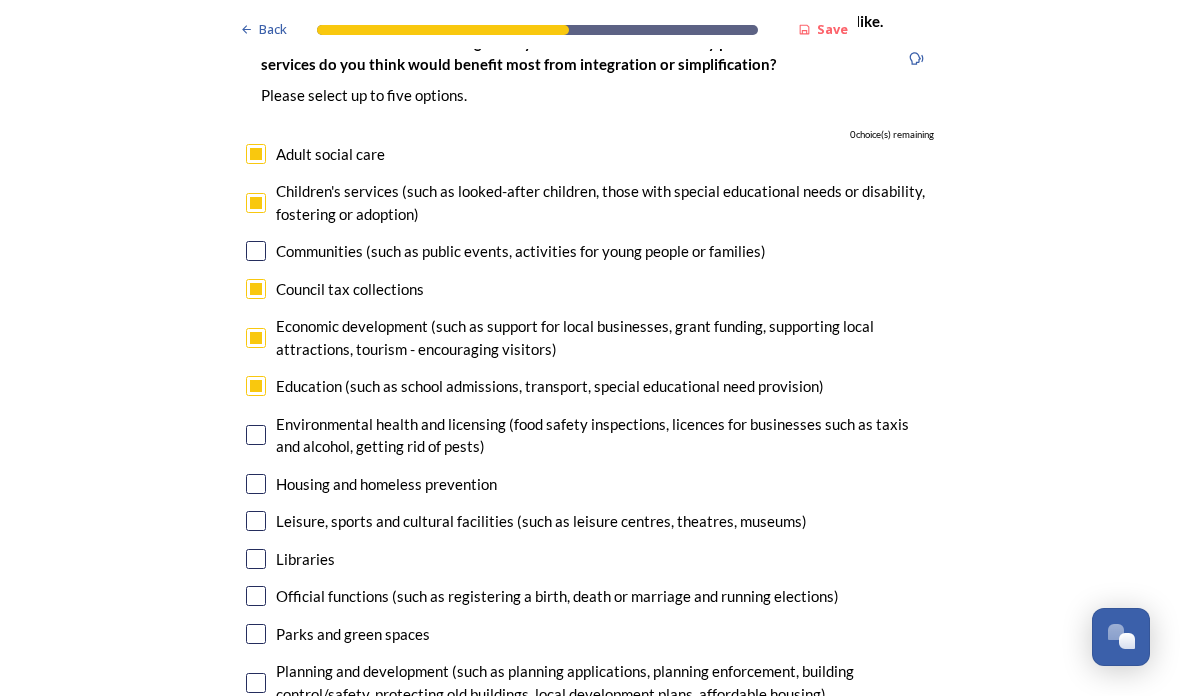 scroll, scrollTop: 4478, scrollLeft: 0, axis: vertical 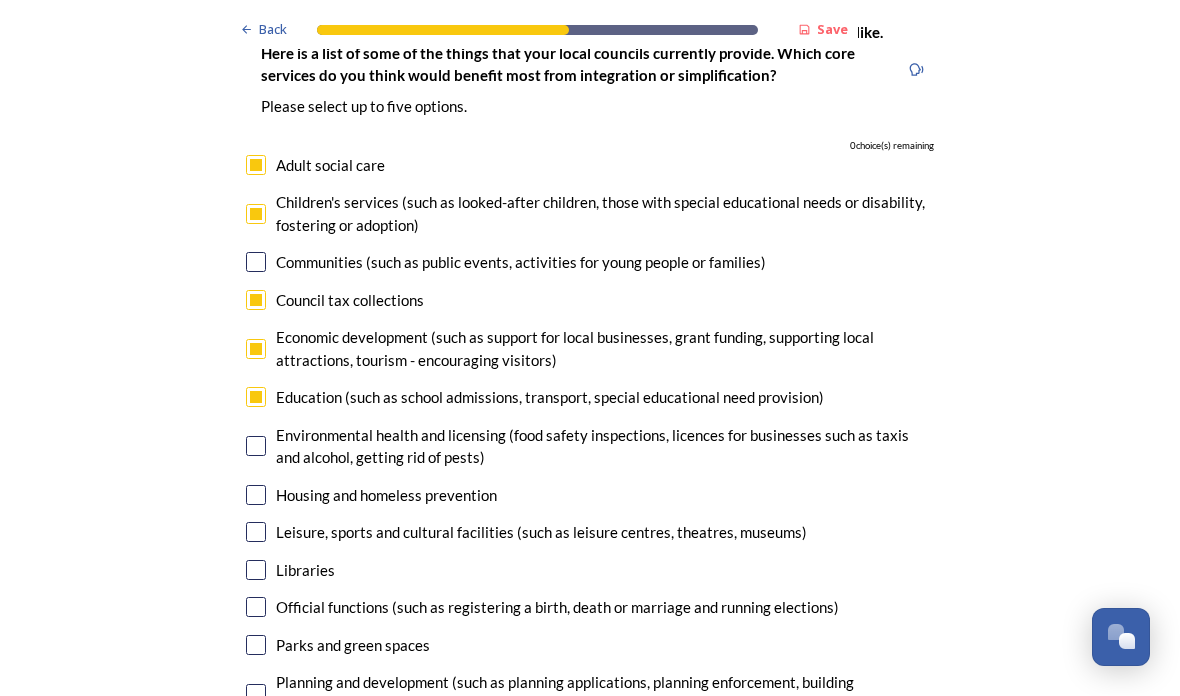 click at bounding box center (256, 446) 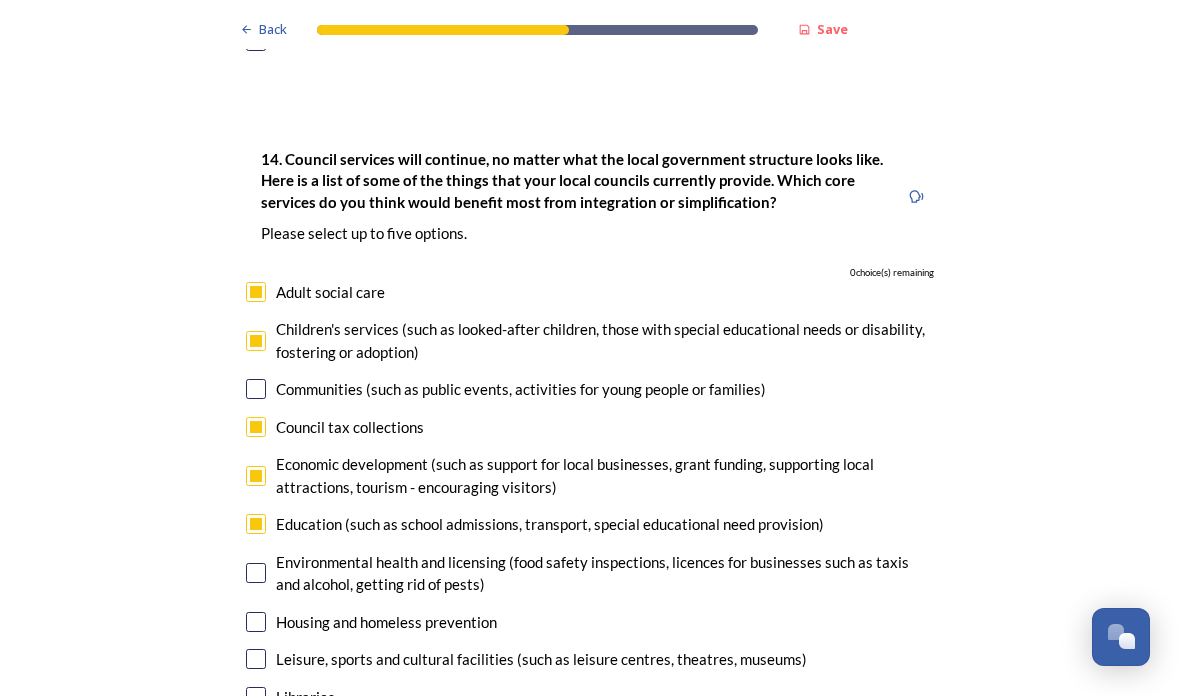 scroll, scrollTop: 4344, scrollLeft: 0, axis: vertical 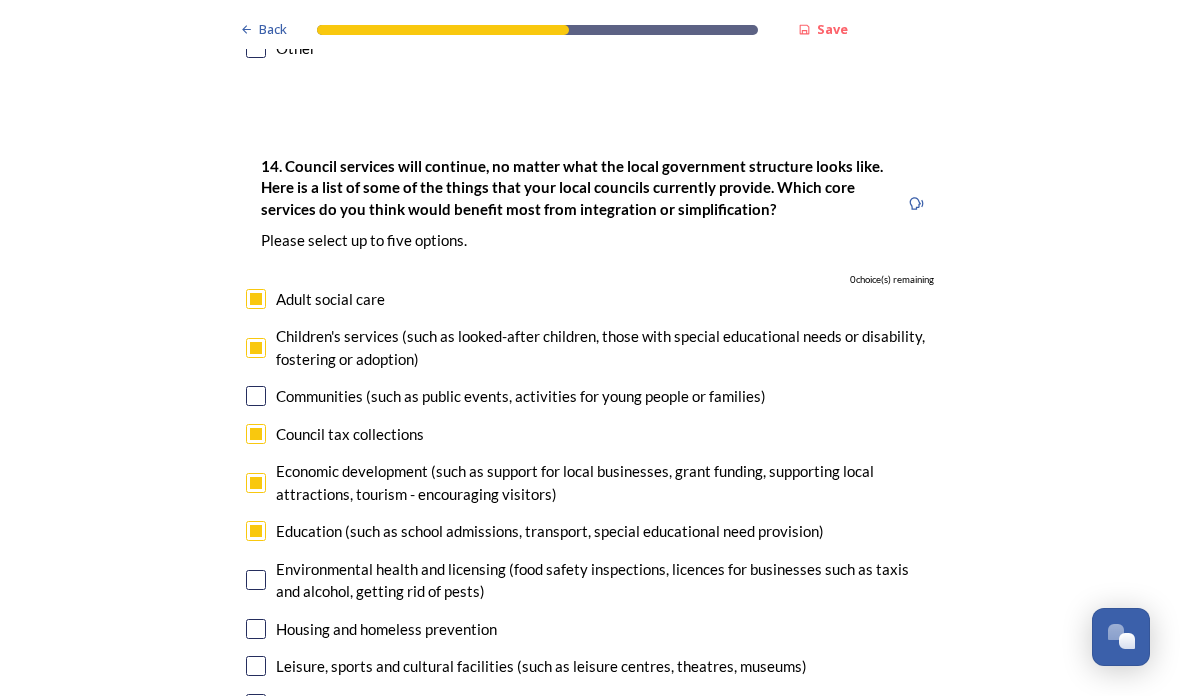 click at bounding box center (256, 483) 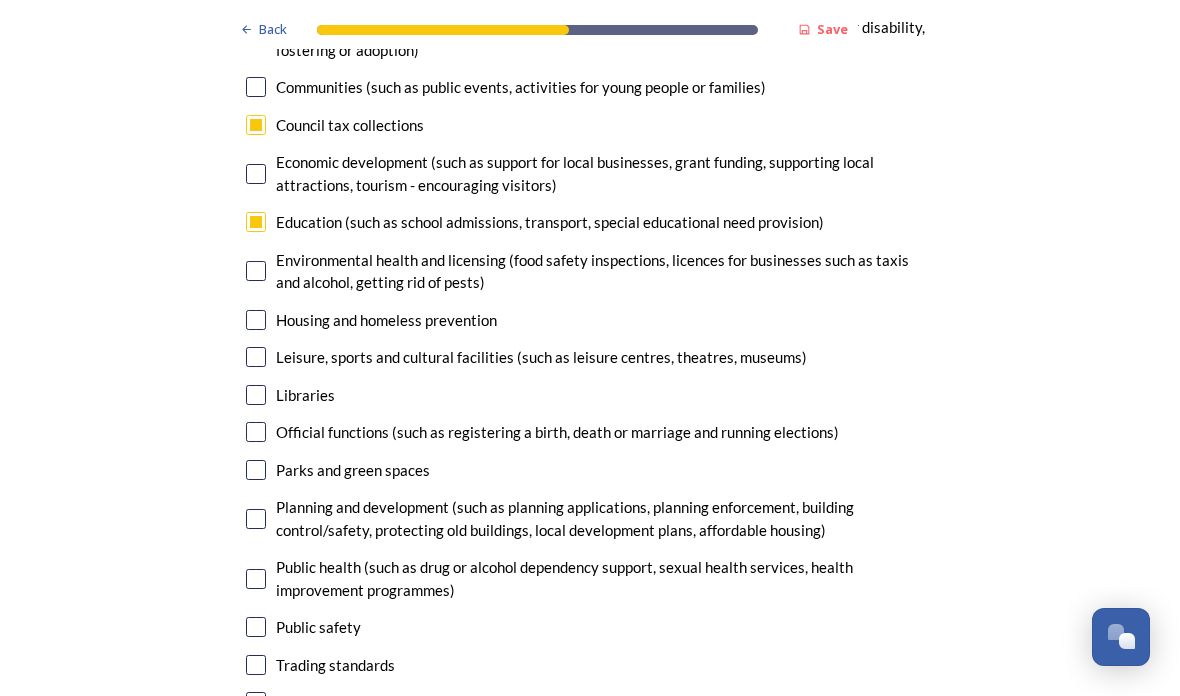 scroll, scrollTop: 4654, scrollLeft: 0, axis: vertical 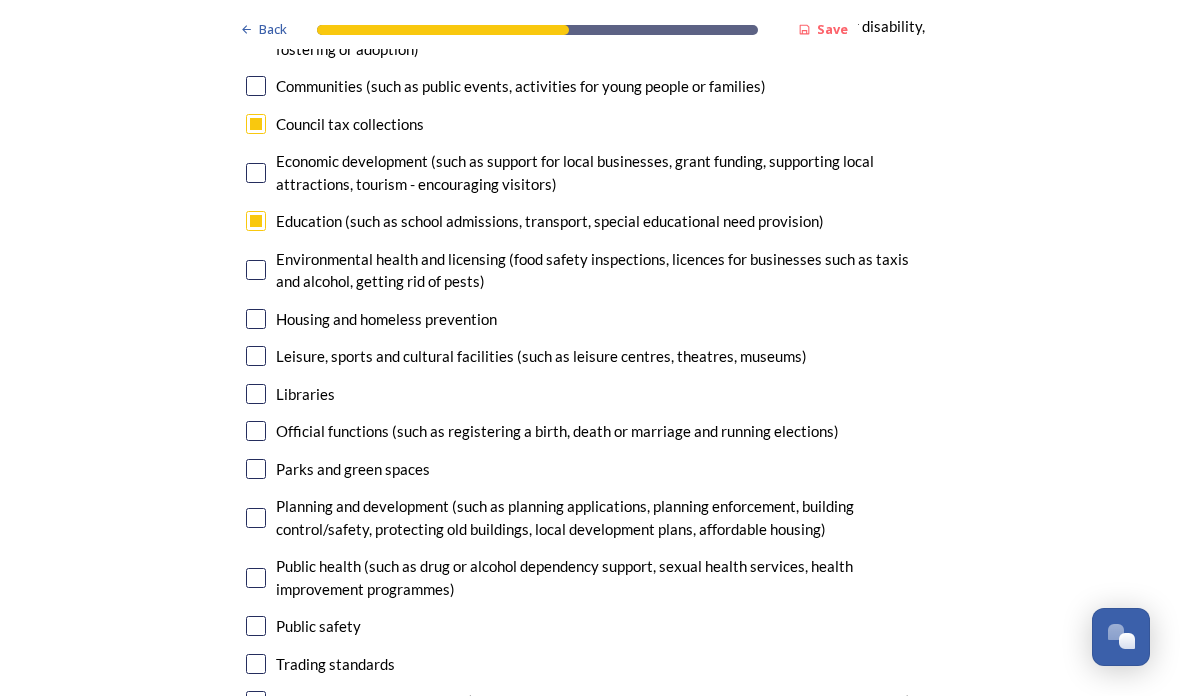 click at bounding box center [256, 469] 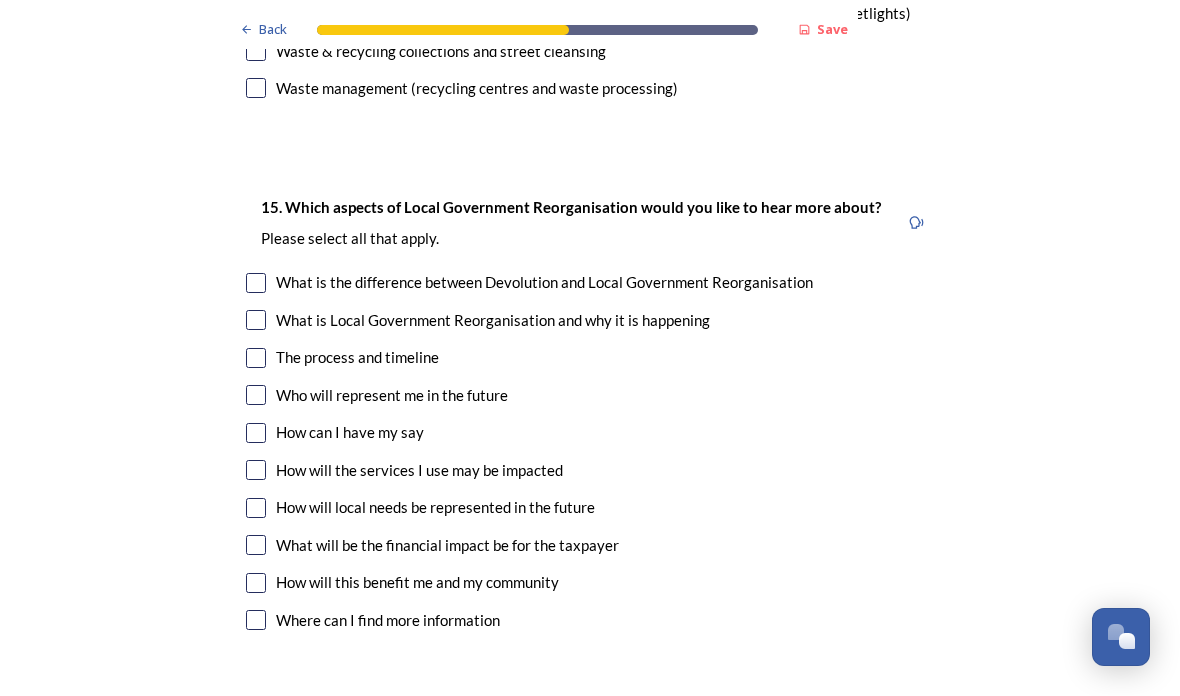 scroll, scrollTop: 5342, scrollLeft: 0, axis: vertical 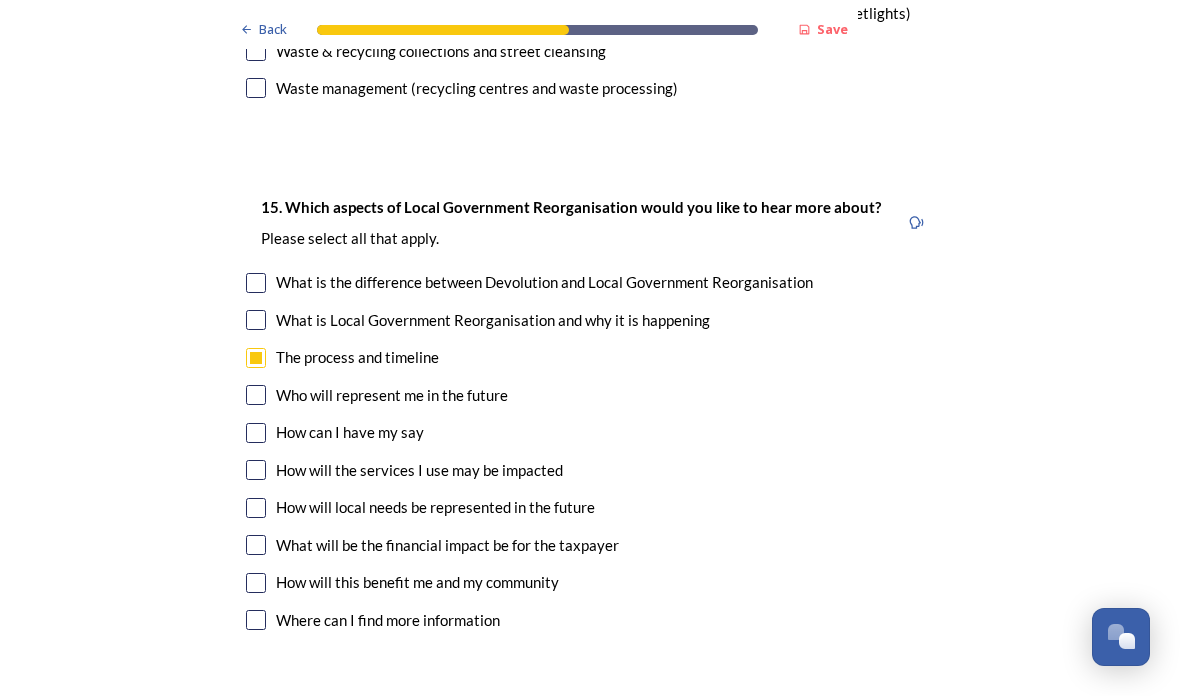 checkbox on "true" 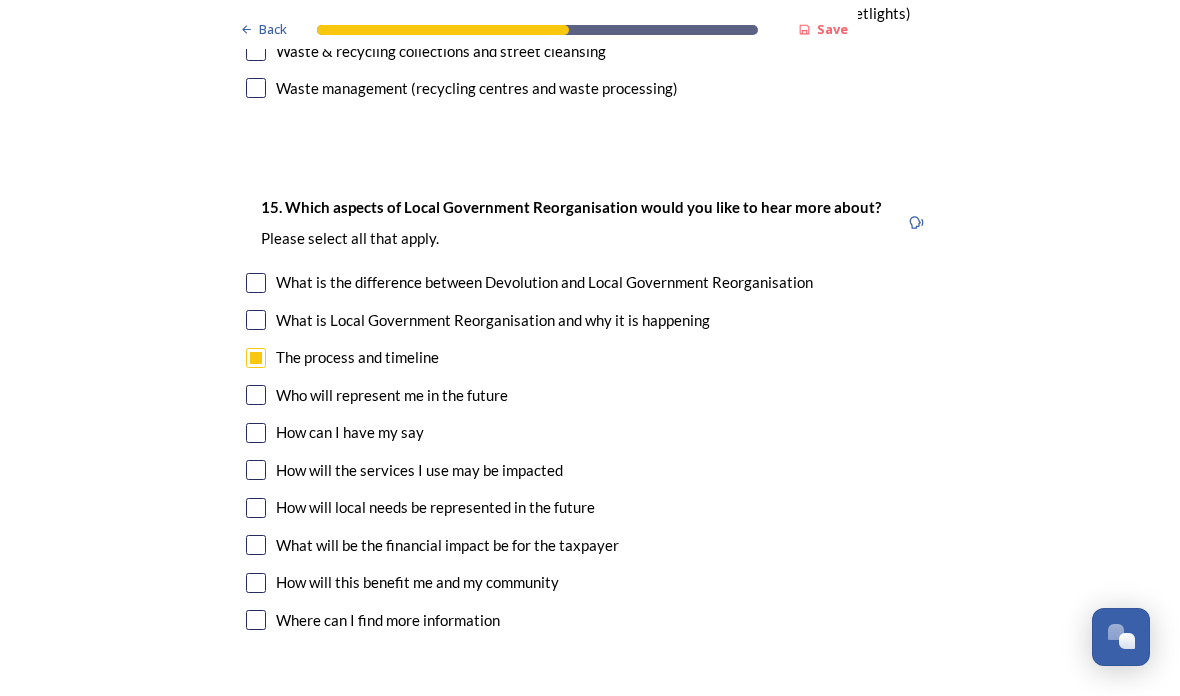 click at bounding box center (256, 433) 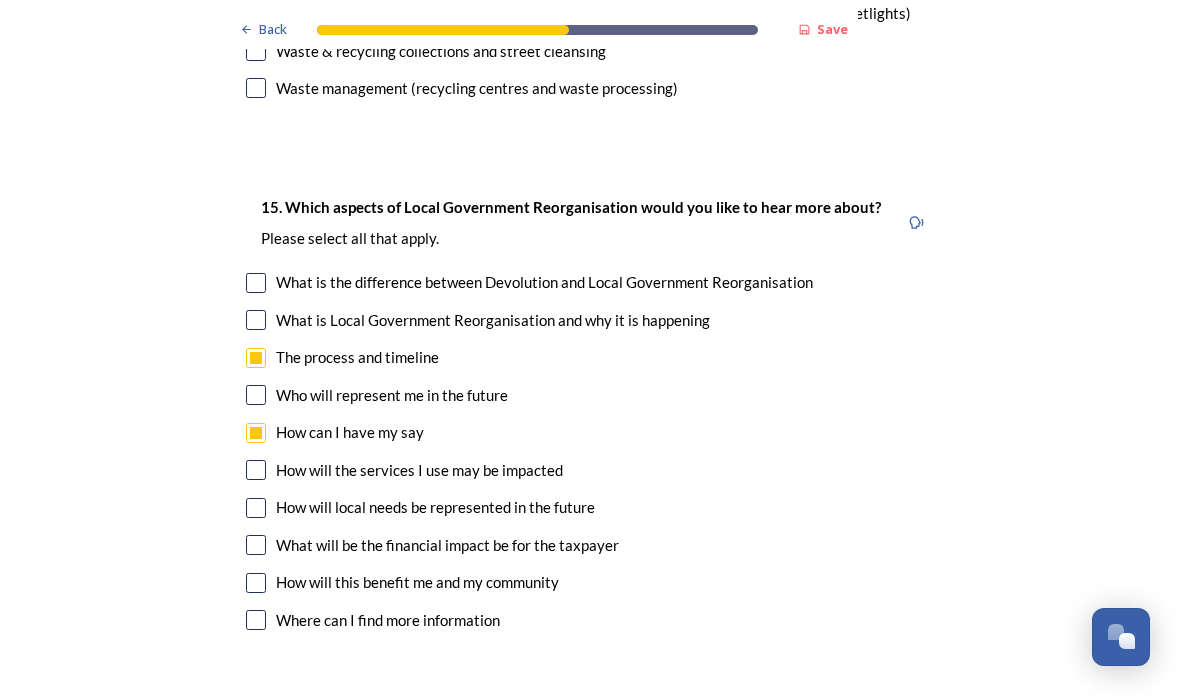 click at bounding box center (256, 470) 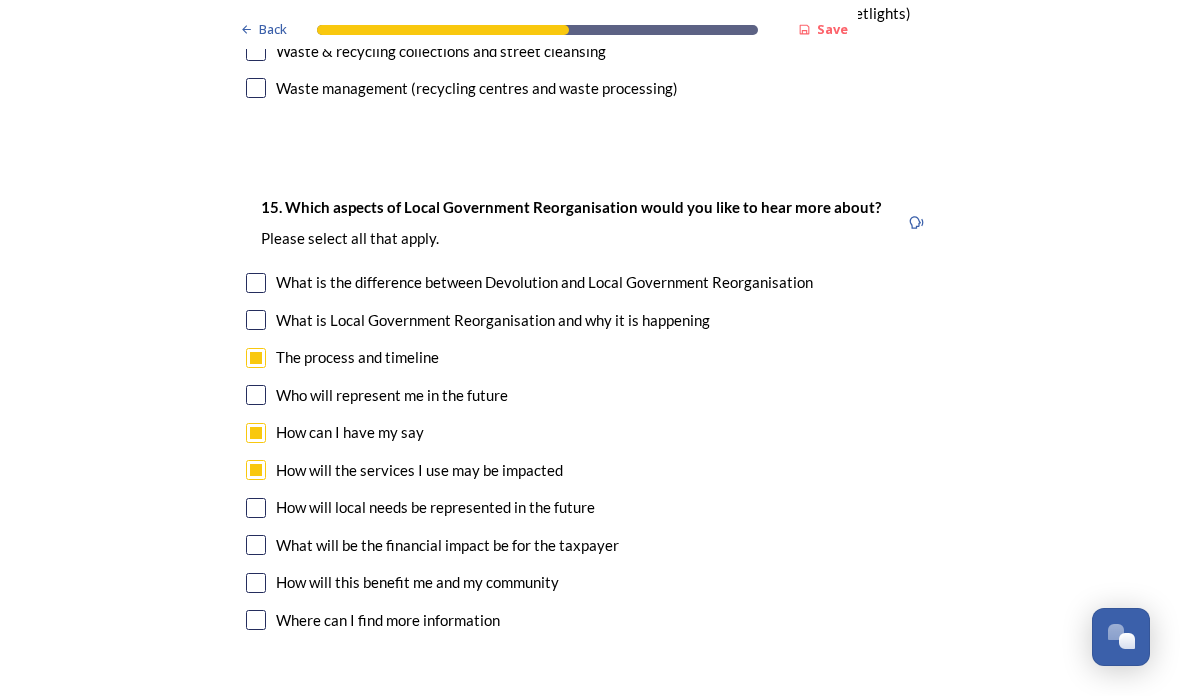 click on "How will local needs be represented in the future" at bounding box center (435, 507) 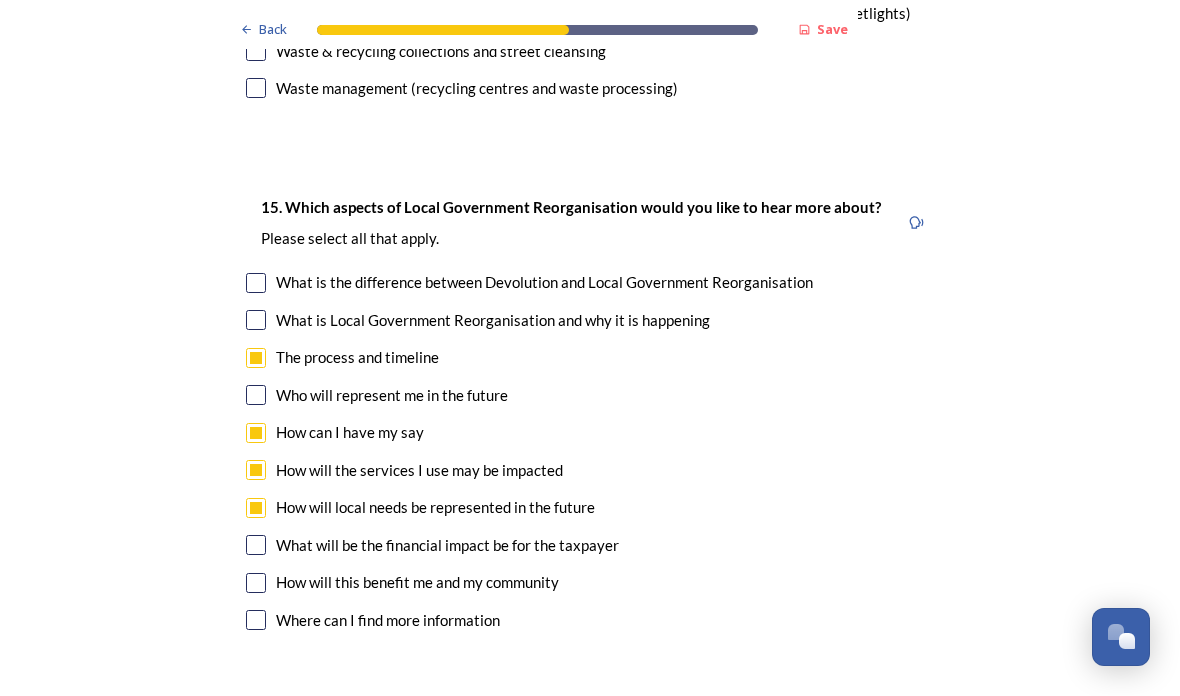 checkbox on "true" 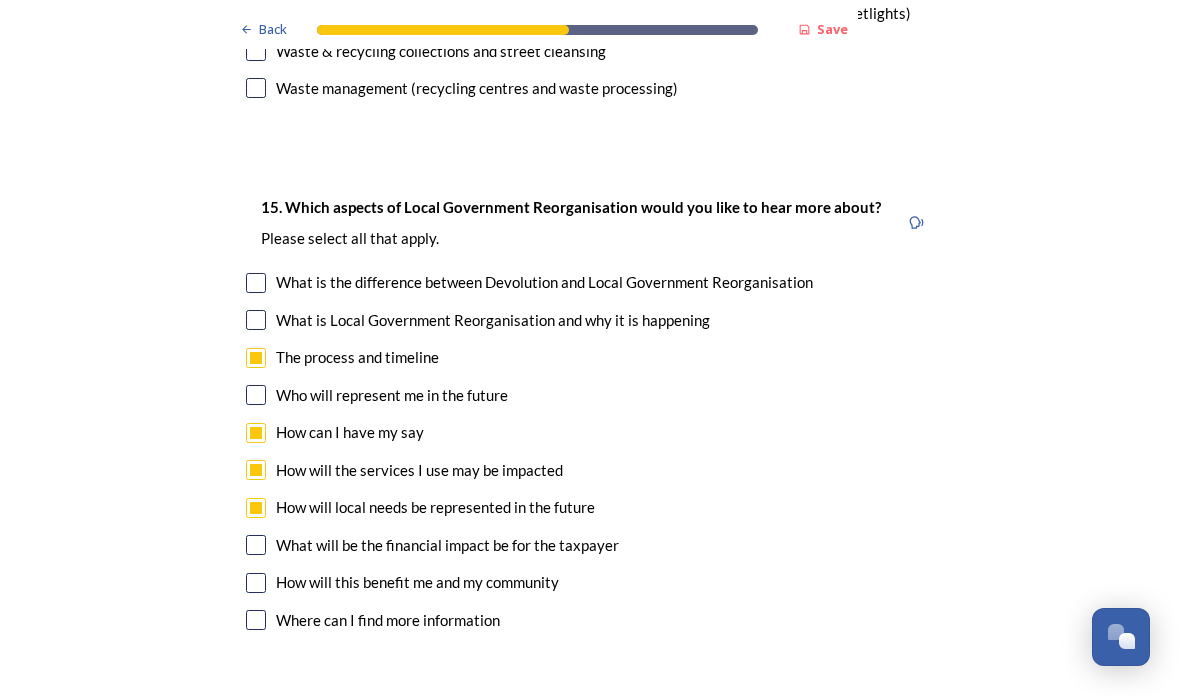 click on "What will be the financial impact be for the taxpayer" at bounding box center [447, 545] 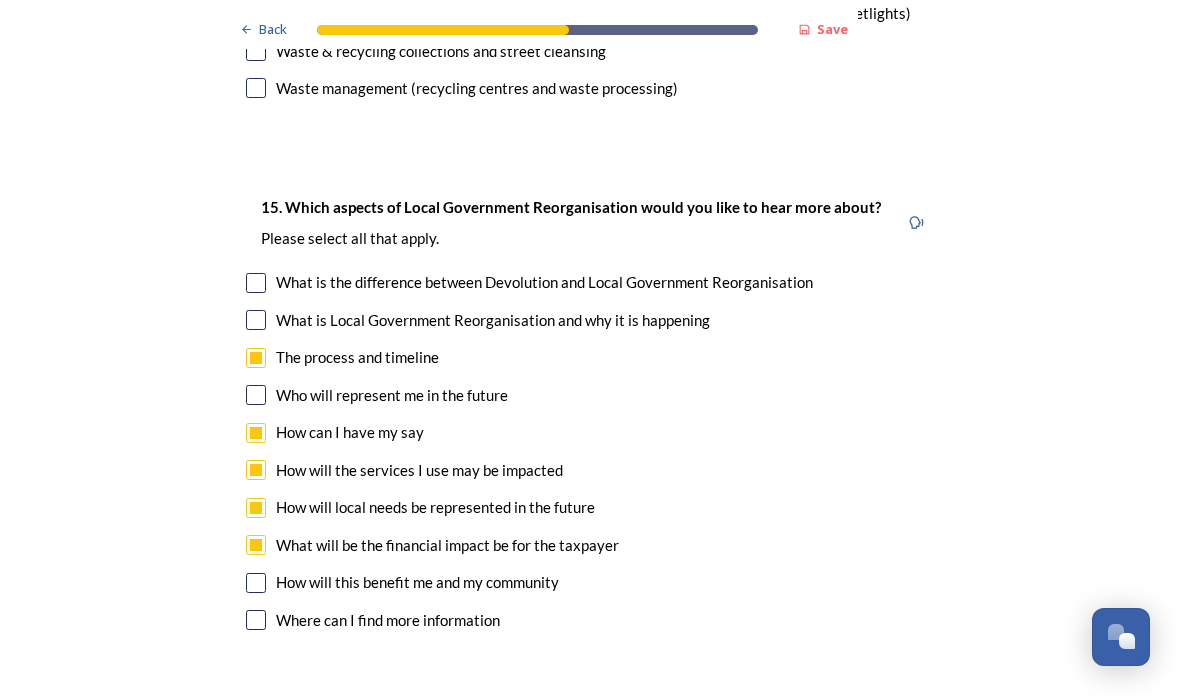 checkbox on "true" 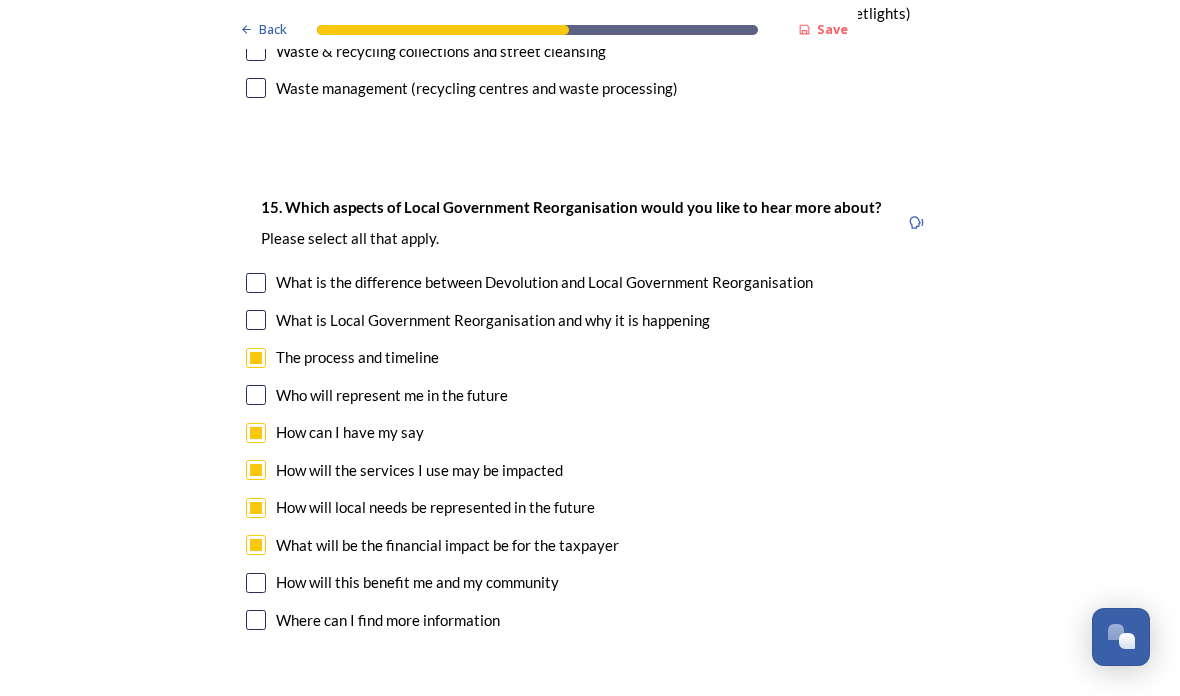 click on "How will this benefit me and my community" at bounding box center (590, 582) 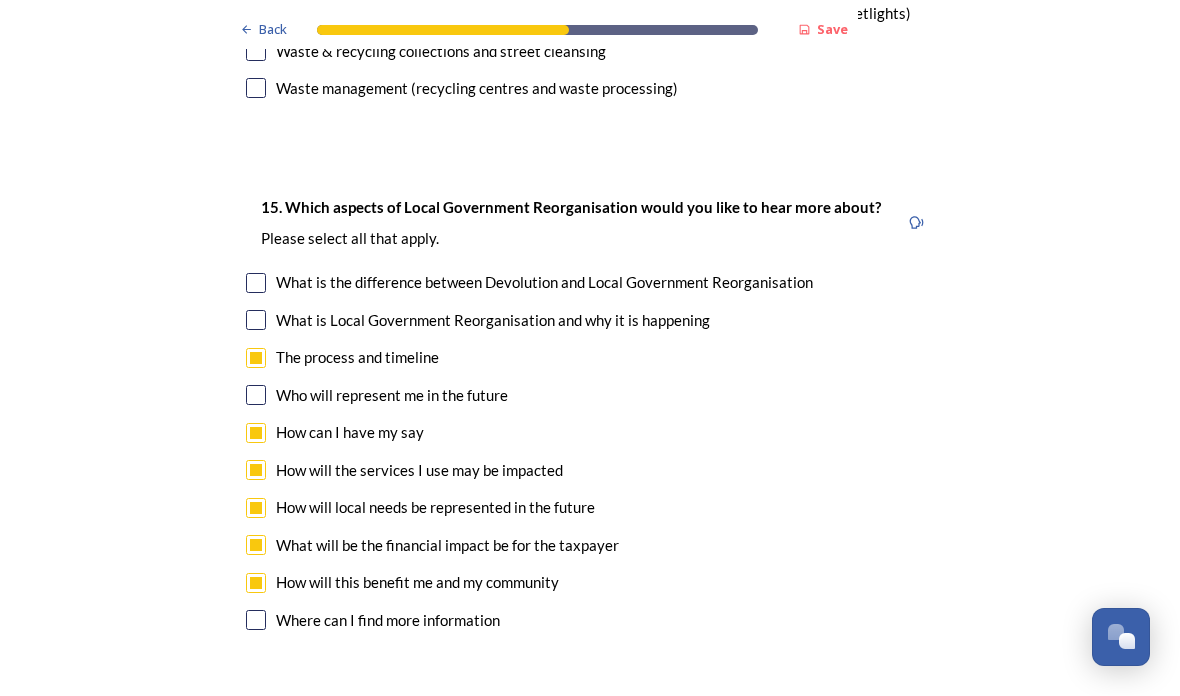 checkbox on "true" 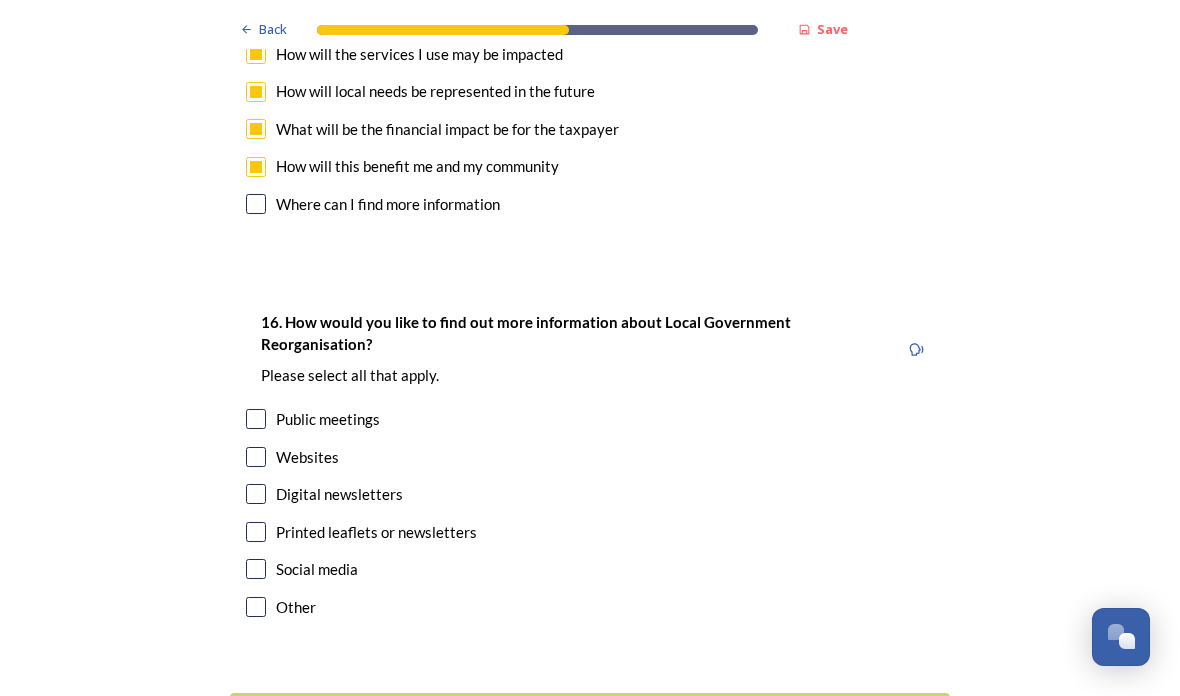 scroll, scrollTop: 5759, scrollLeft: 0, axis: vertical 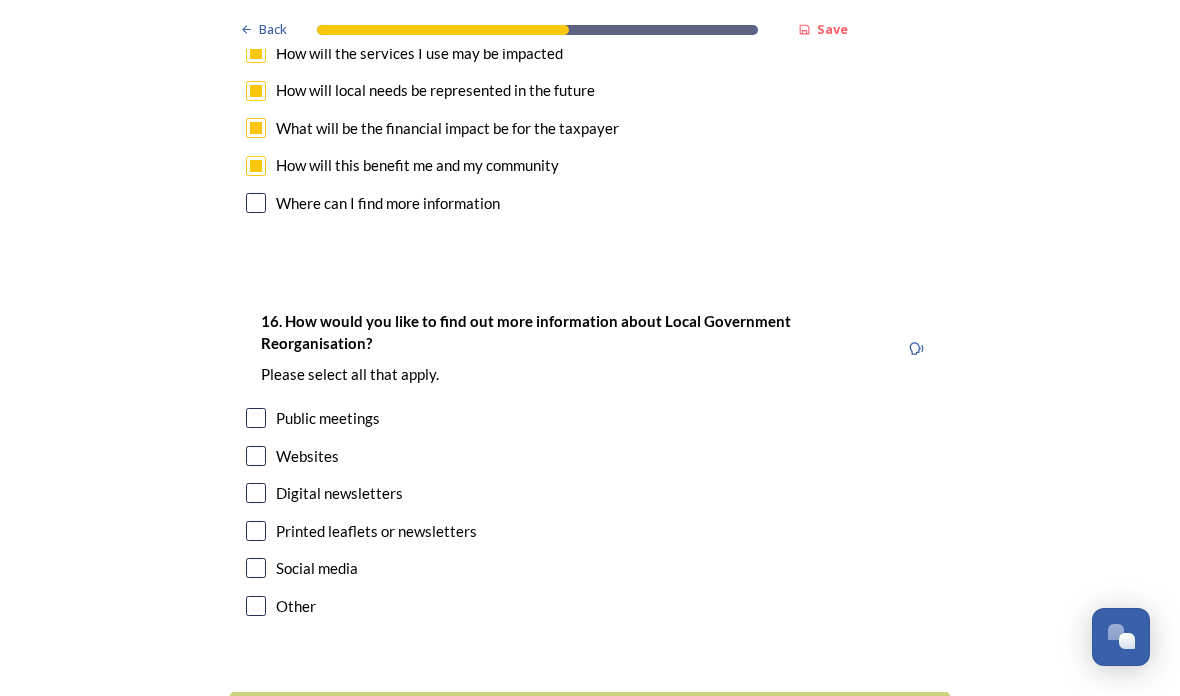 click at bounding box center (256, 493) 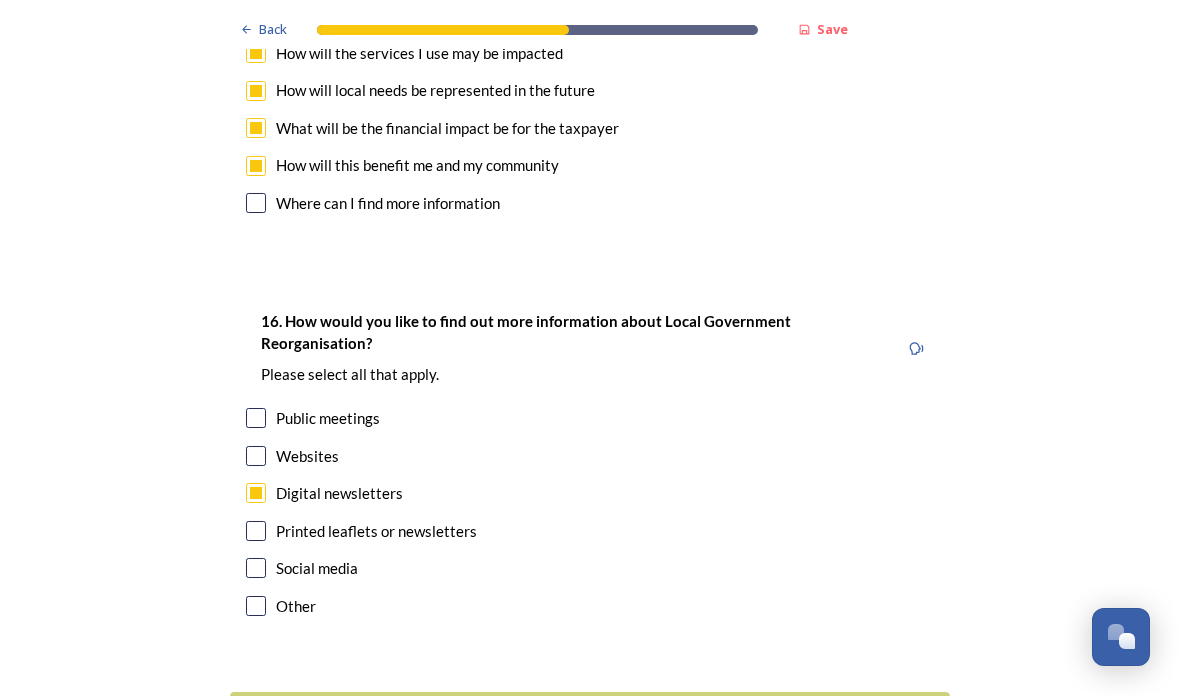 click on "Public meetings" at bounding box center (328, 418) 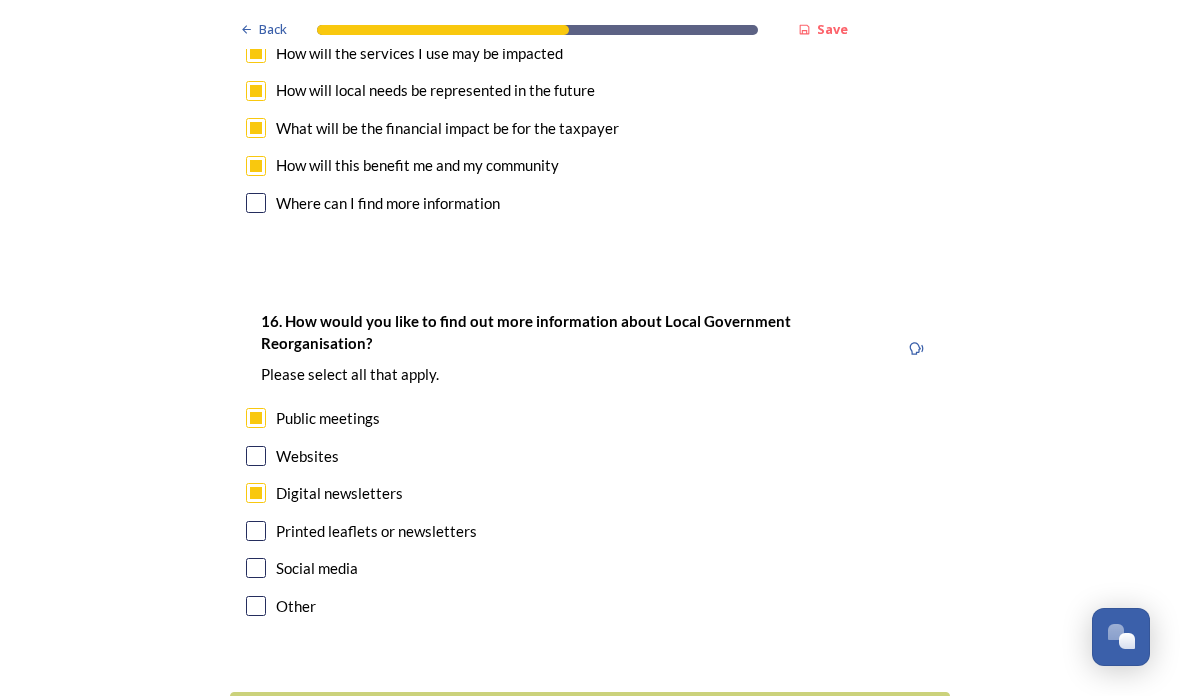 checkbox on "true" 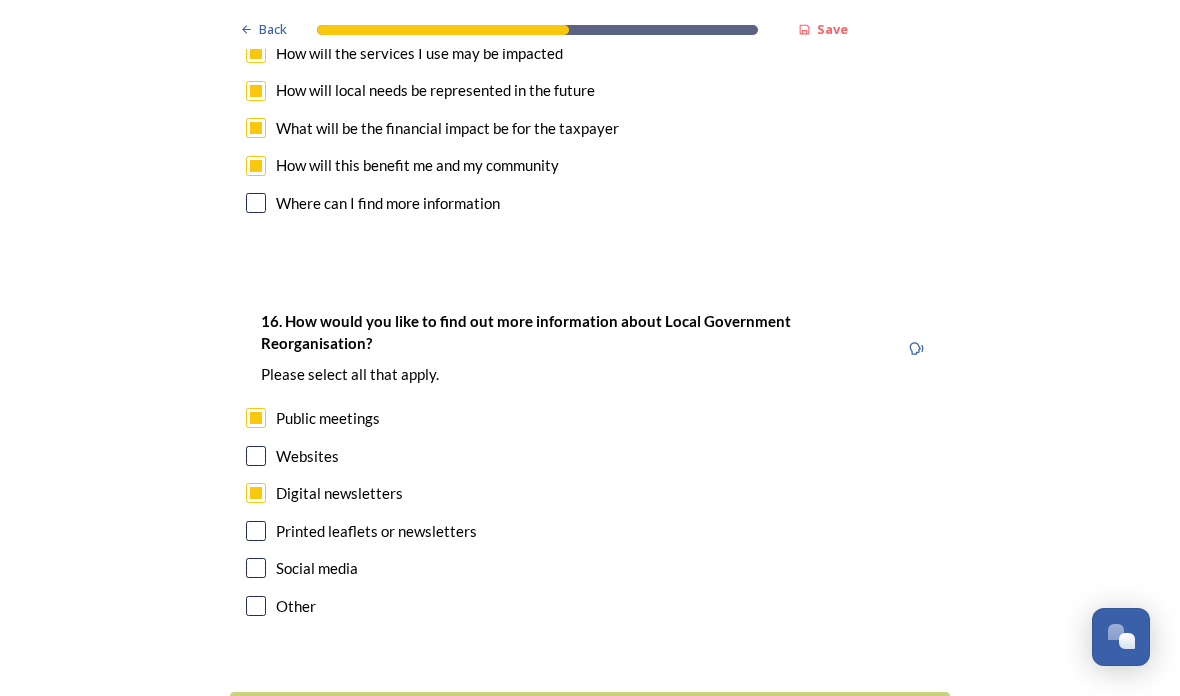 click on "Continue" at bounding box center (590, 716) 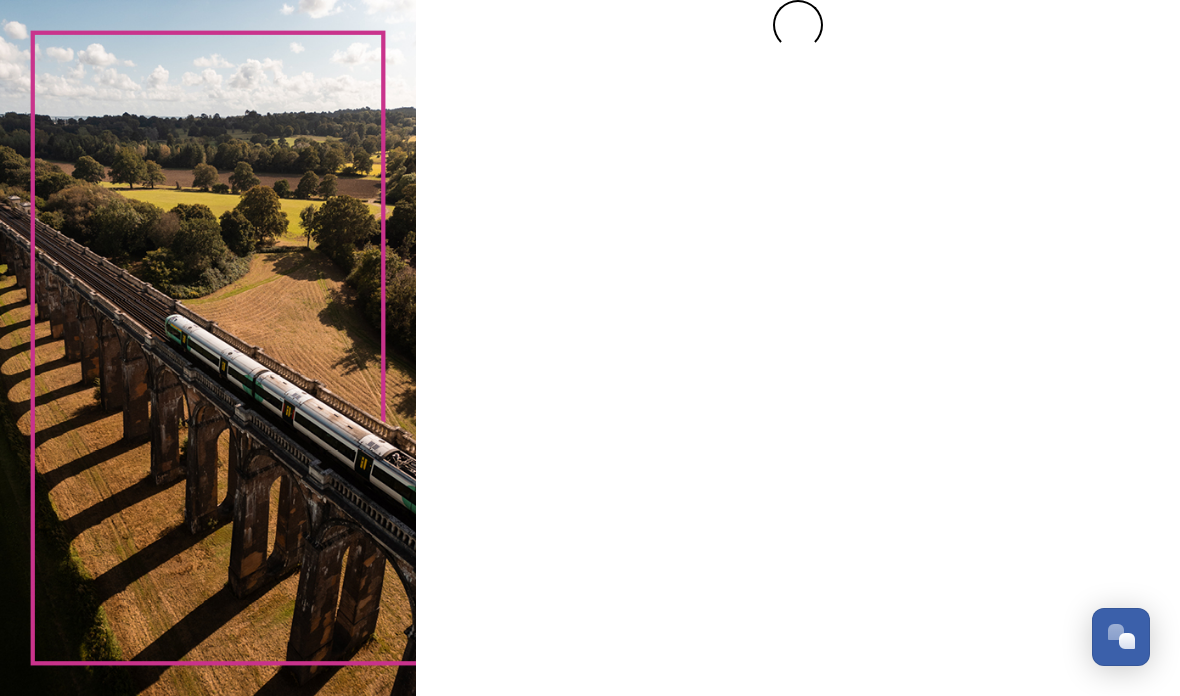 scroll, scrollTop: 0, scrollLeft: 0, axis: both 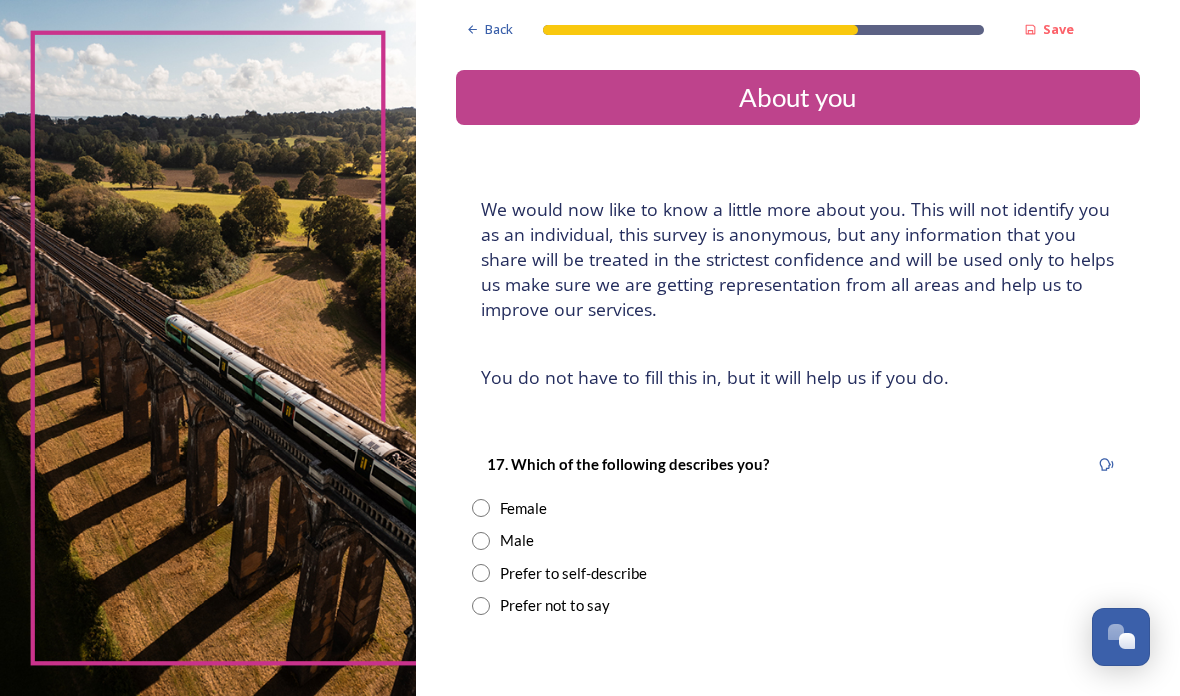 click on "Female" at bounding box center (523, 508) 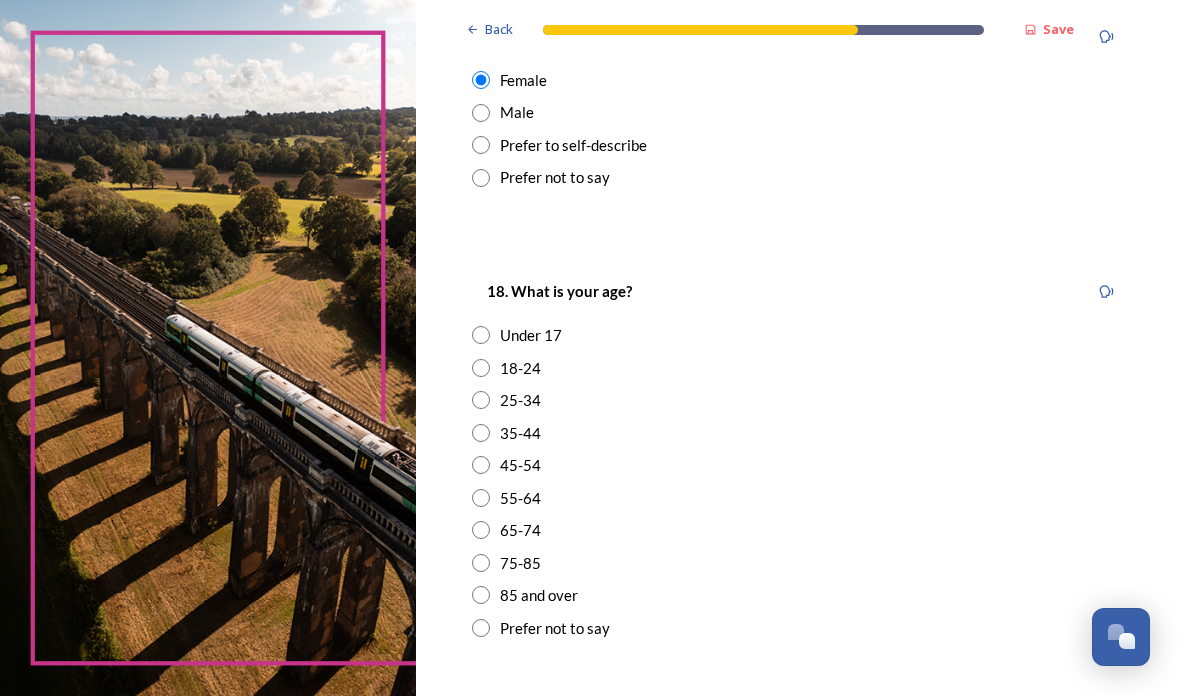 scroll, scrollTop: 428, scrollLeft: 0, axis: vertical 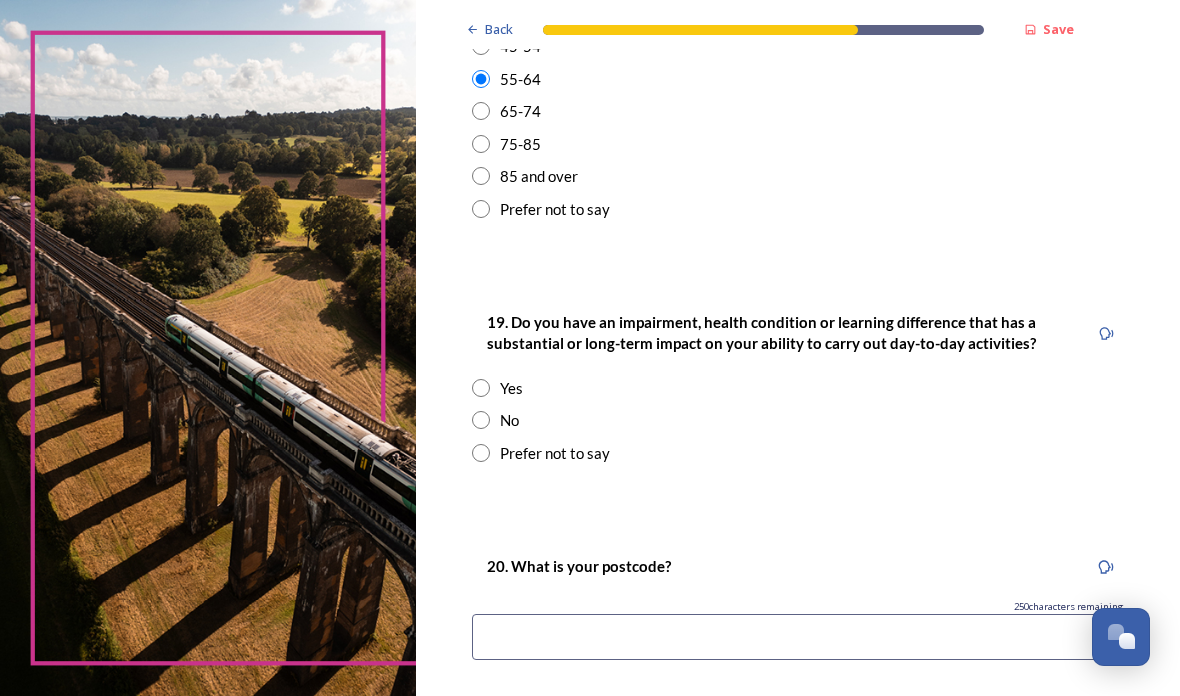 click on "No" at bounding box center (798, 420) 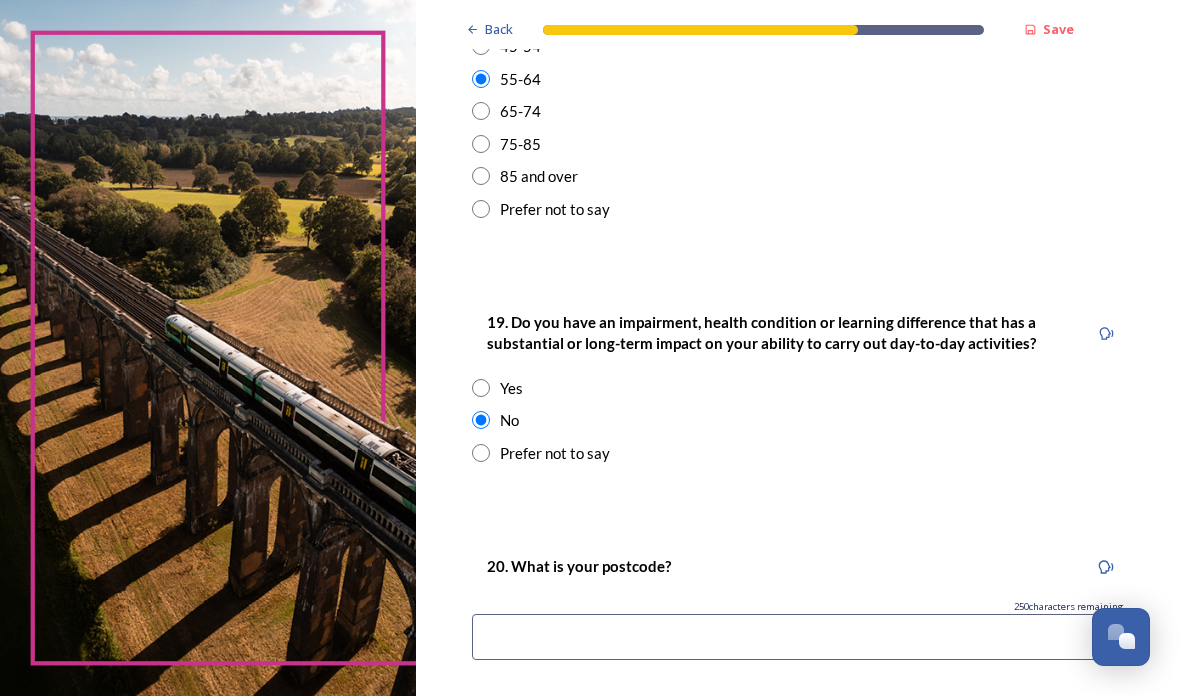 click at bounding box center (798, 637) 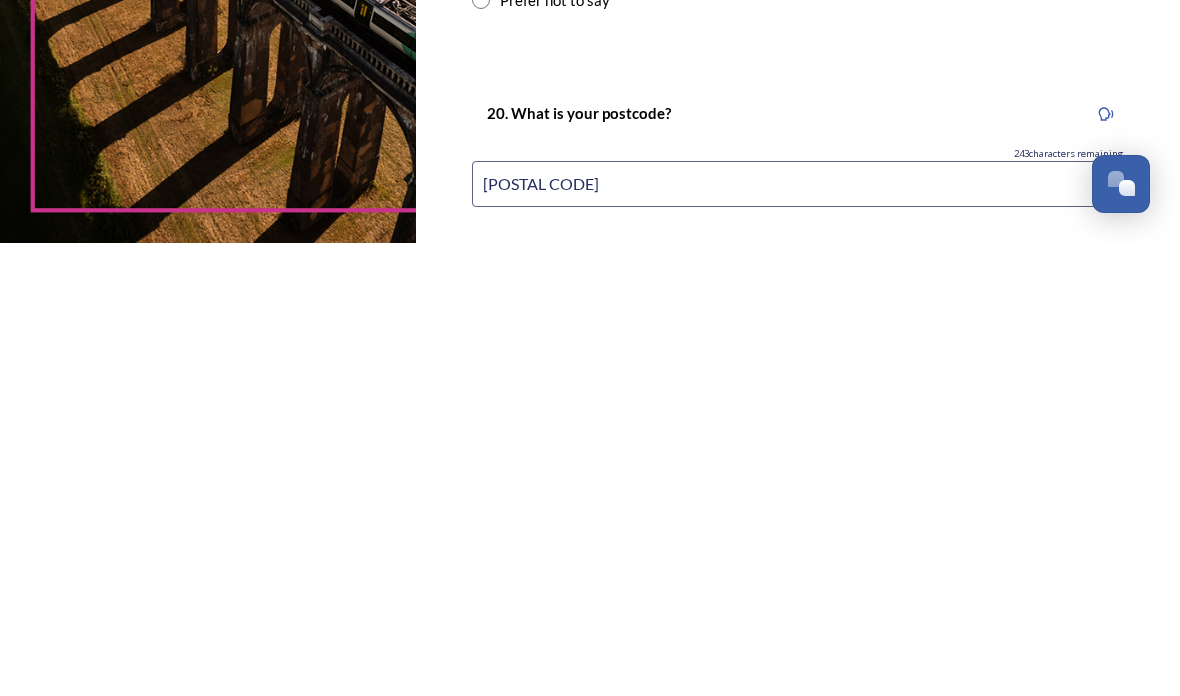 type on "[POSTCODE]" 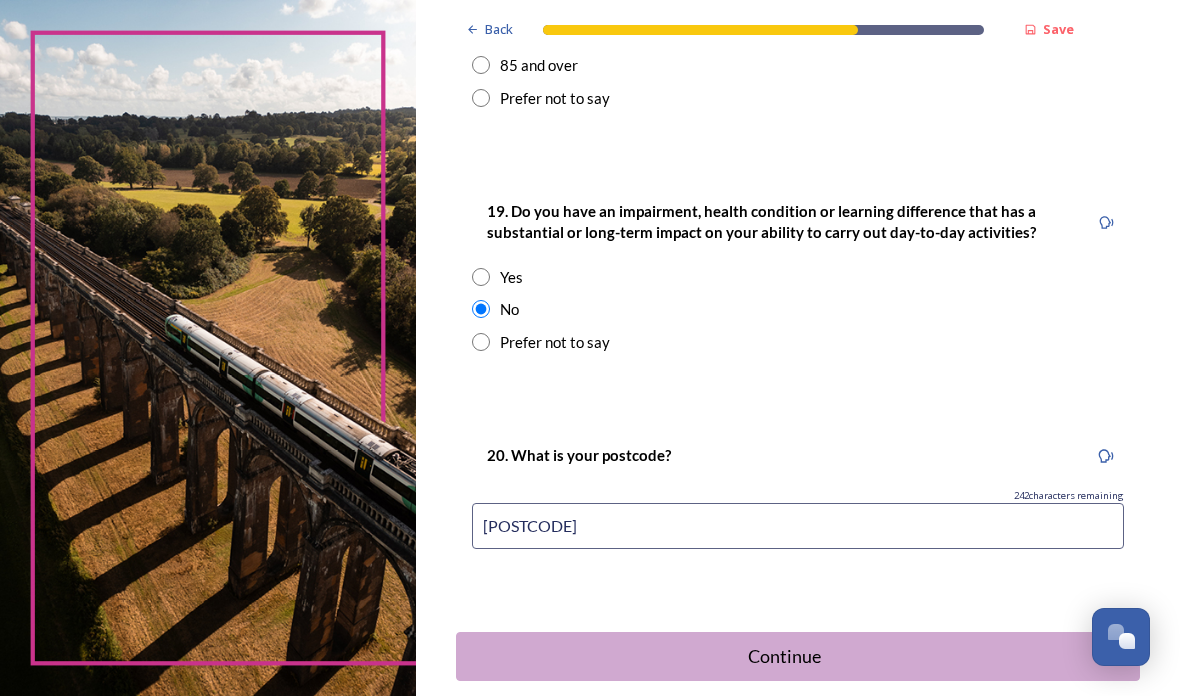 scroll, scrollTop: 958, scrollLeft: 0, axis: vertical 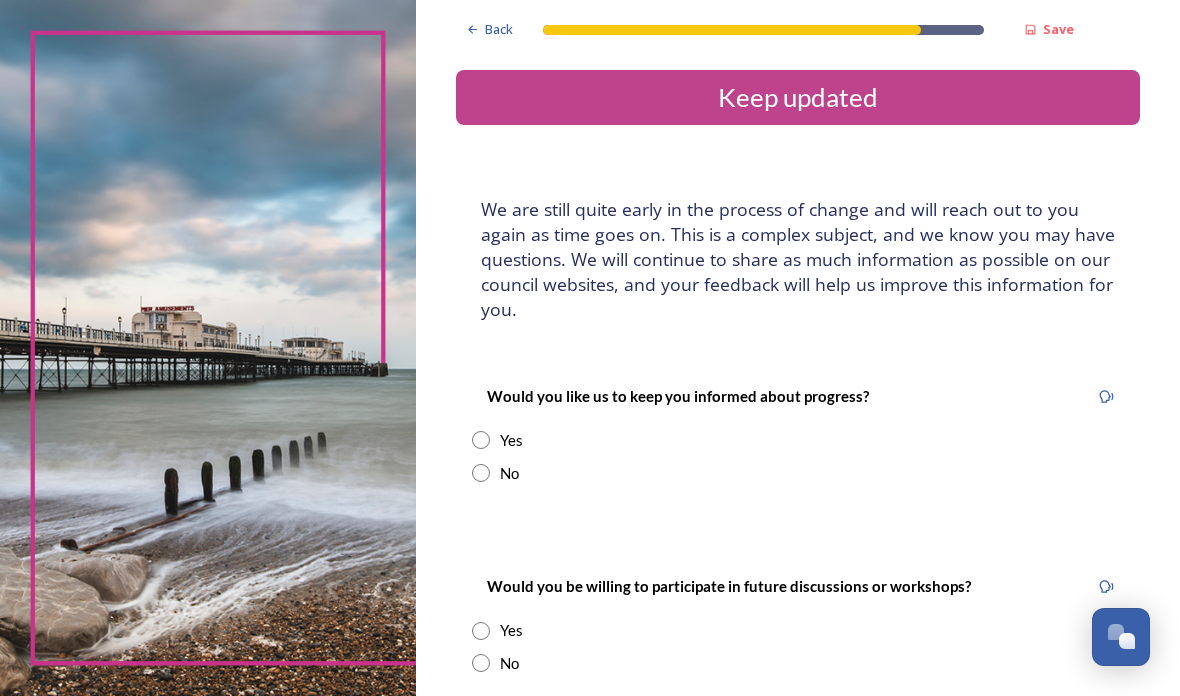 click on "Yes" at bounding box center (511, 440) 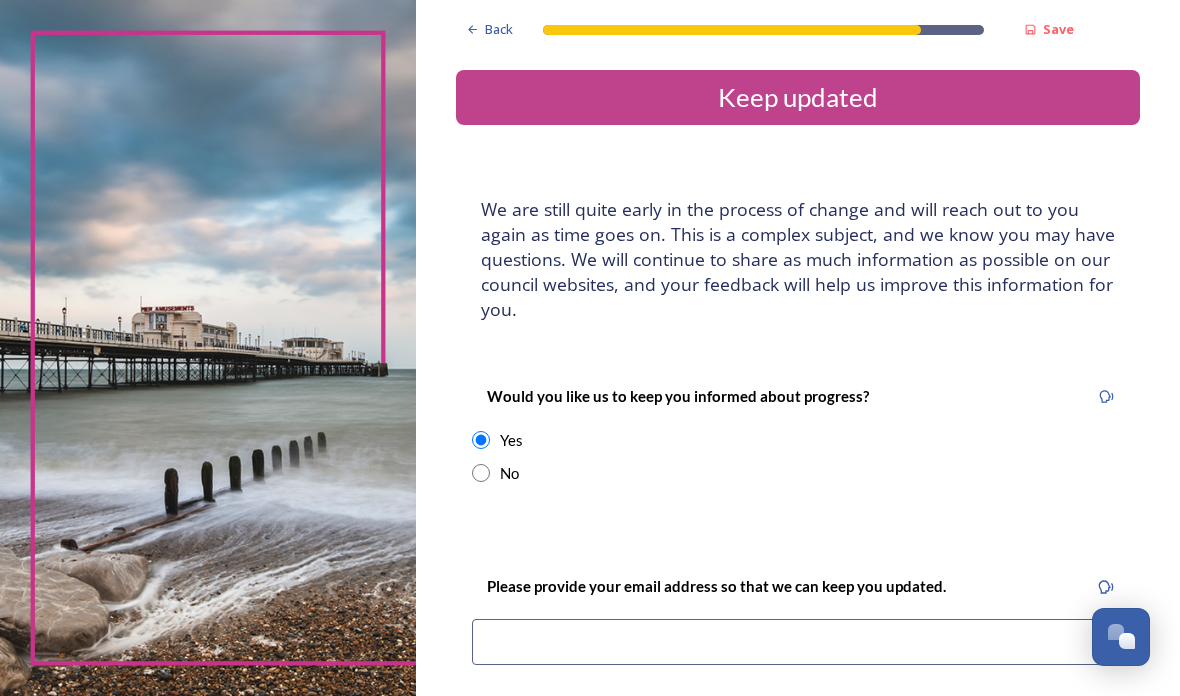 click at bounding box center [798, 642] 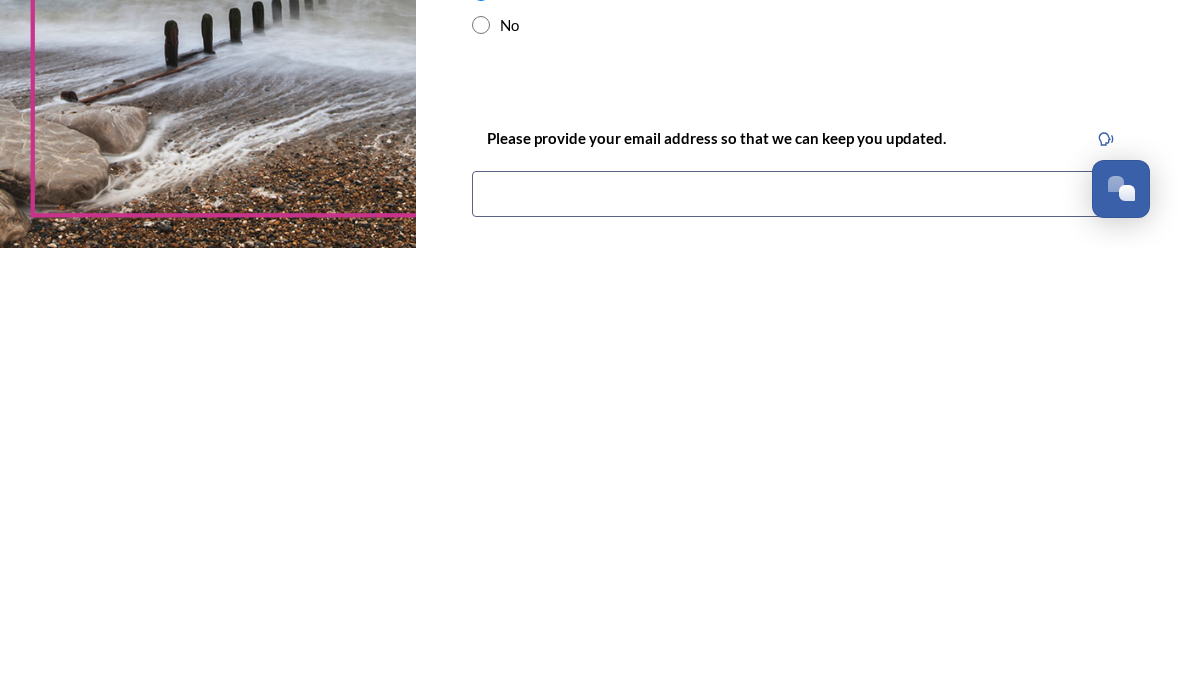 type on "[EMAIL]" 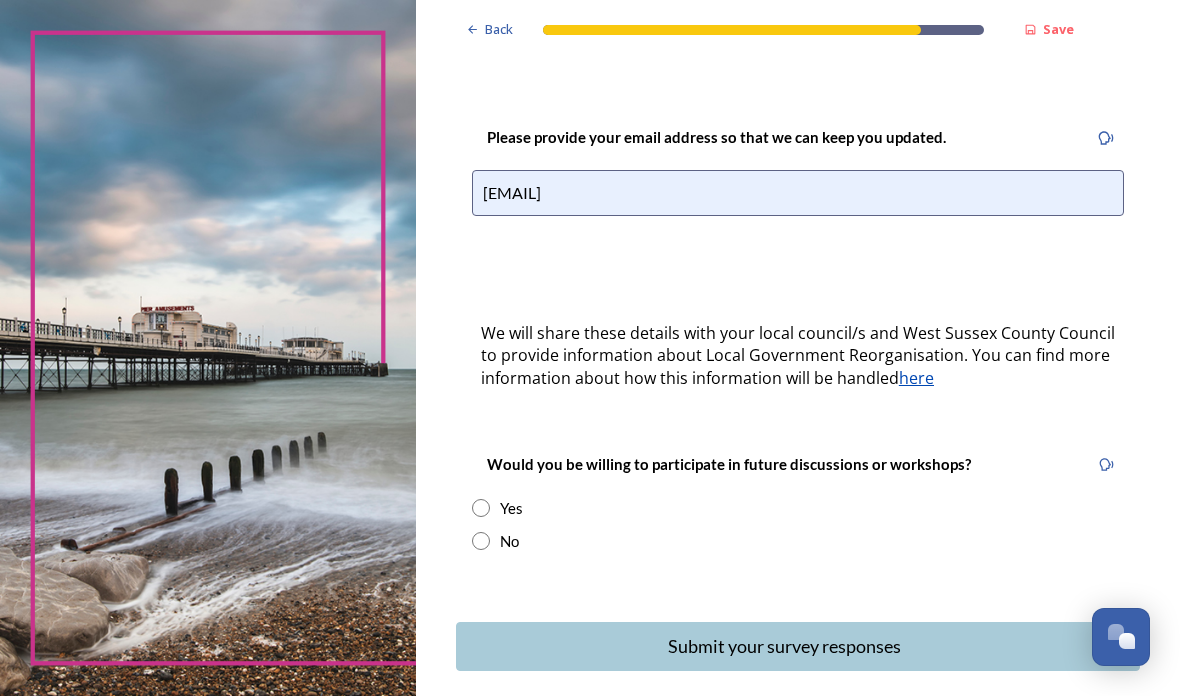 scroll, scrollTop: 448, scrollLeft: 0, axis: vertical 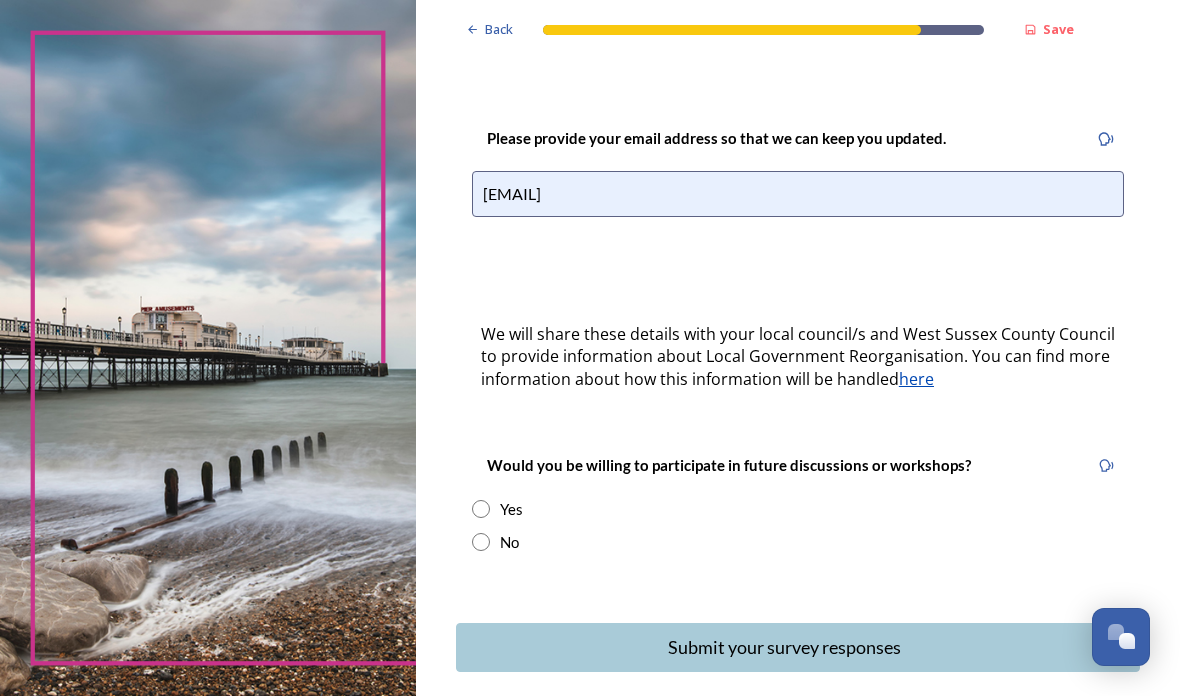 click at bounding box center [481, 542] 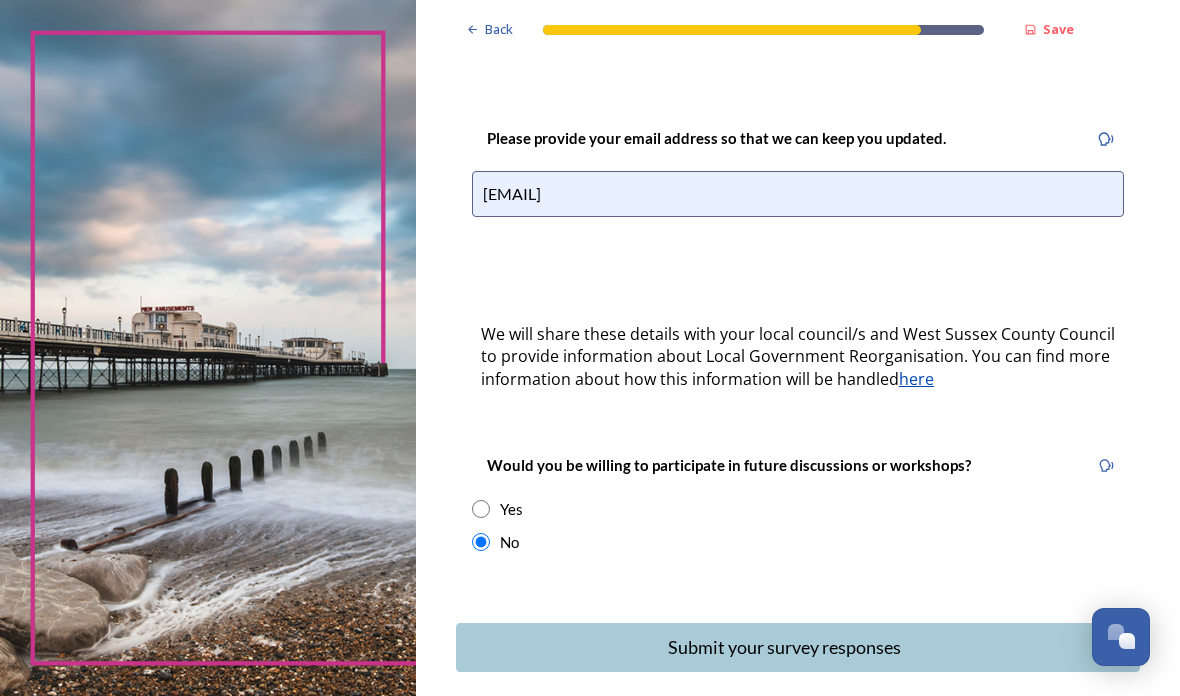click on "Submit your survey responses" at bounding box center (784, 647) 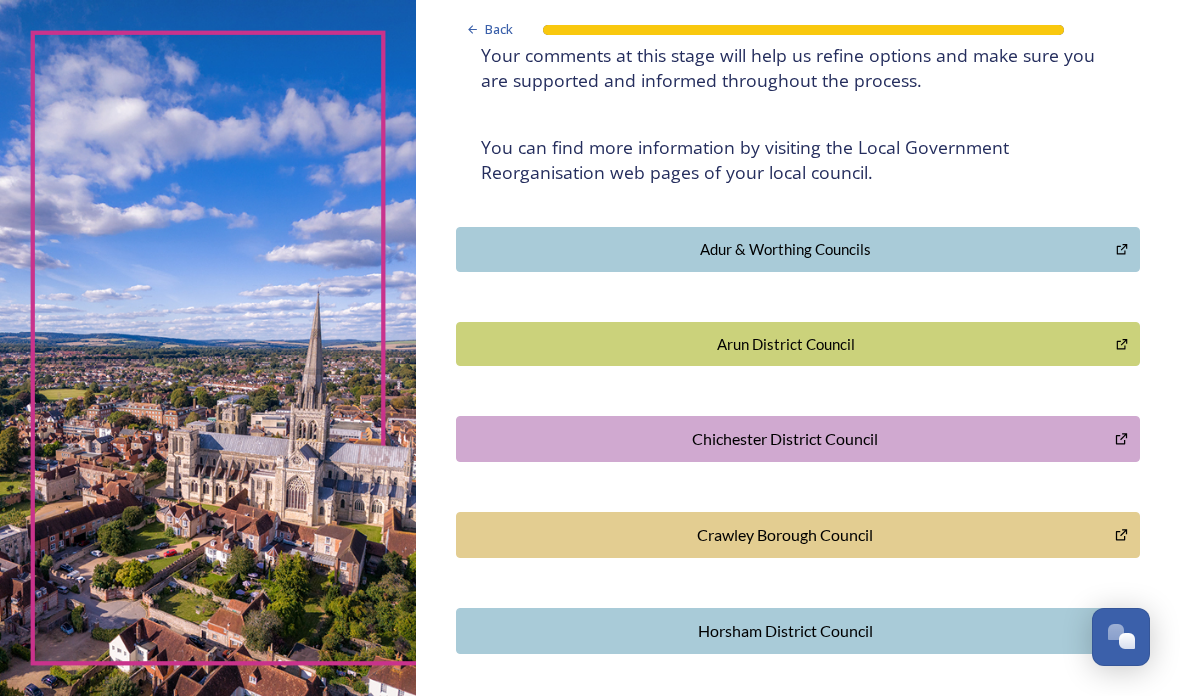 scroll, scrollTop: 326, scrollLeft: 0, axis: vertical 